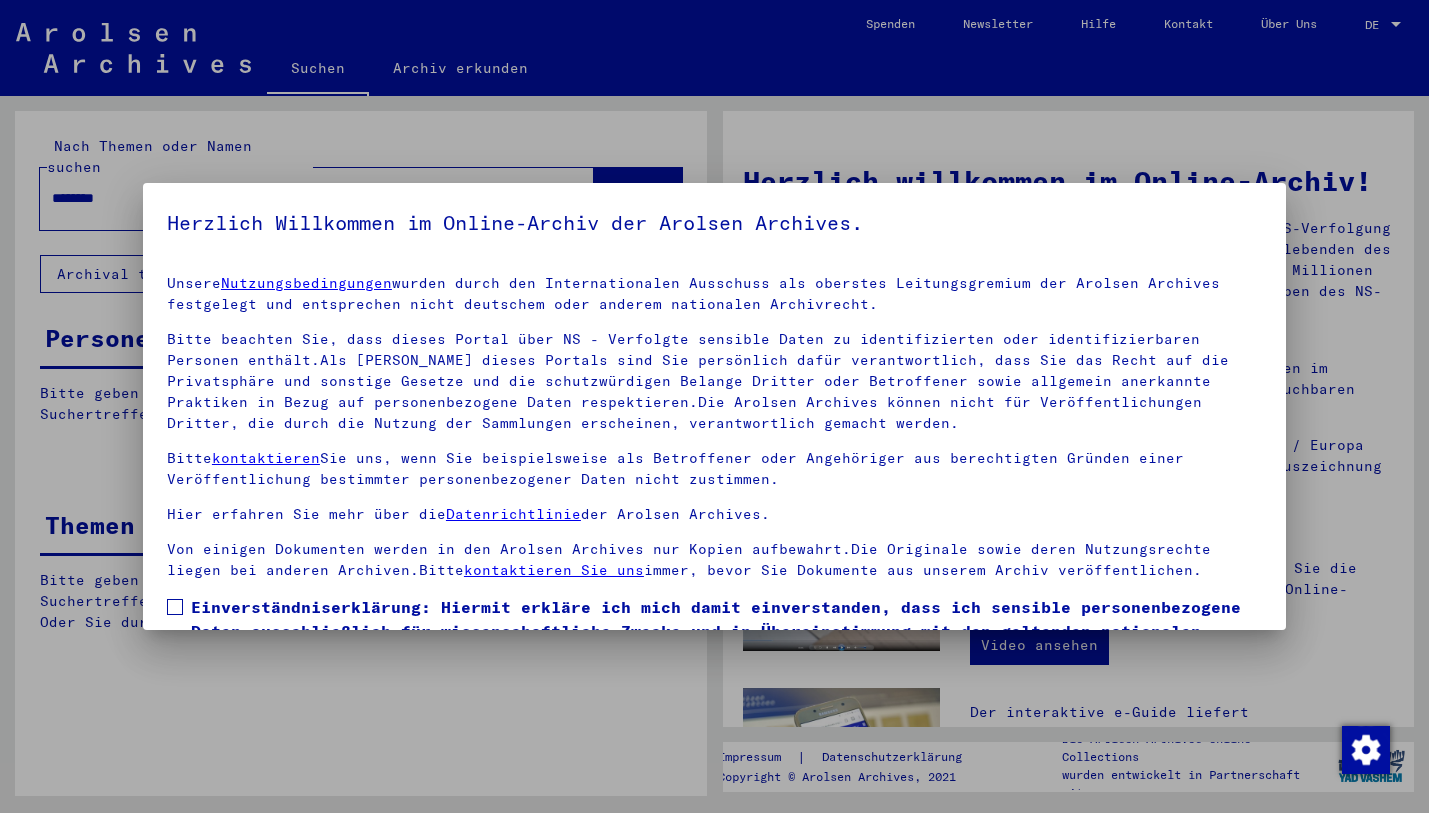 scroll, scrollTop: 0, scrollLeft: 0, axis: both 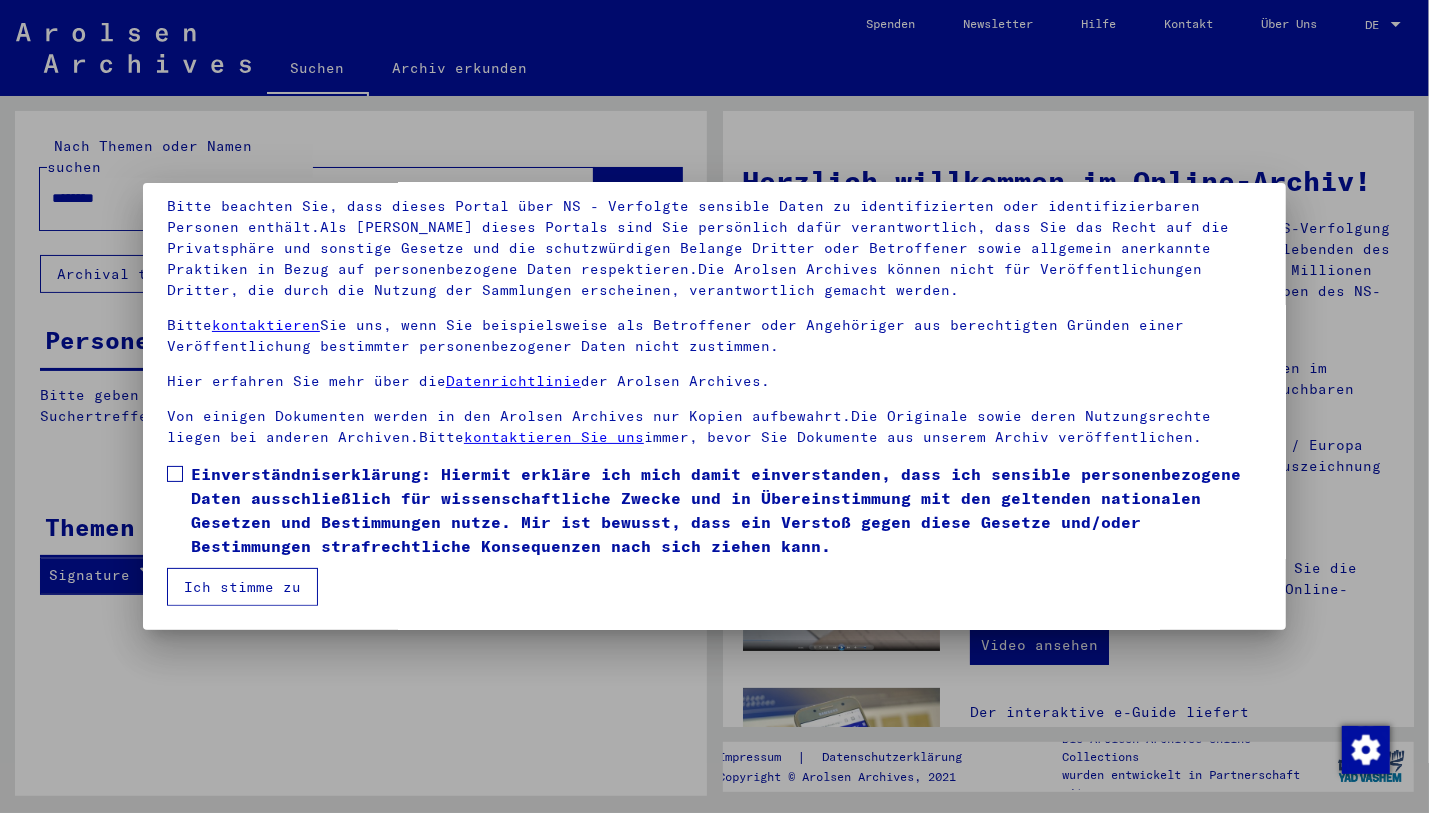 click at bounding box center (175, 474) 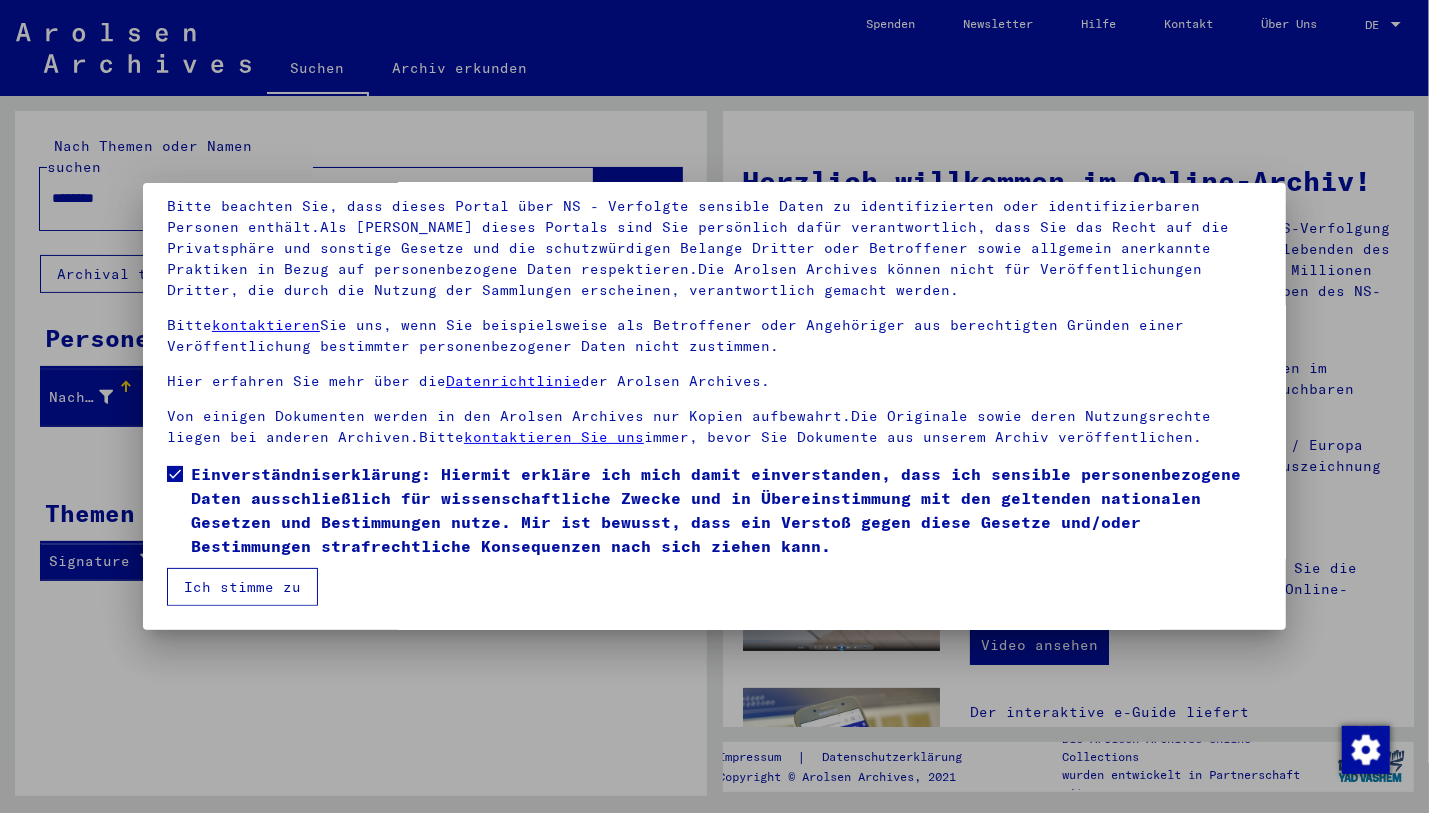 click on "Ich stimme zu" at bounding box center (242, 587) 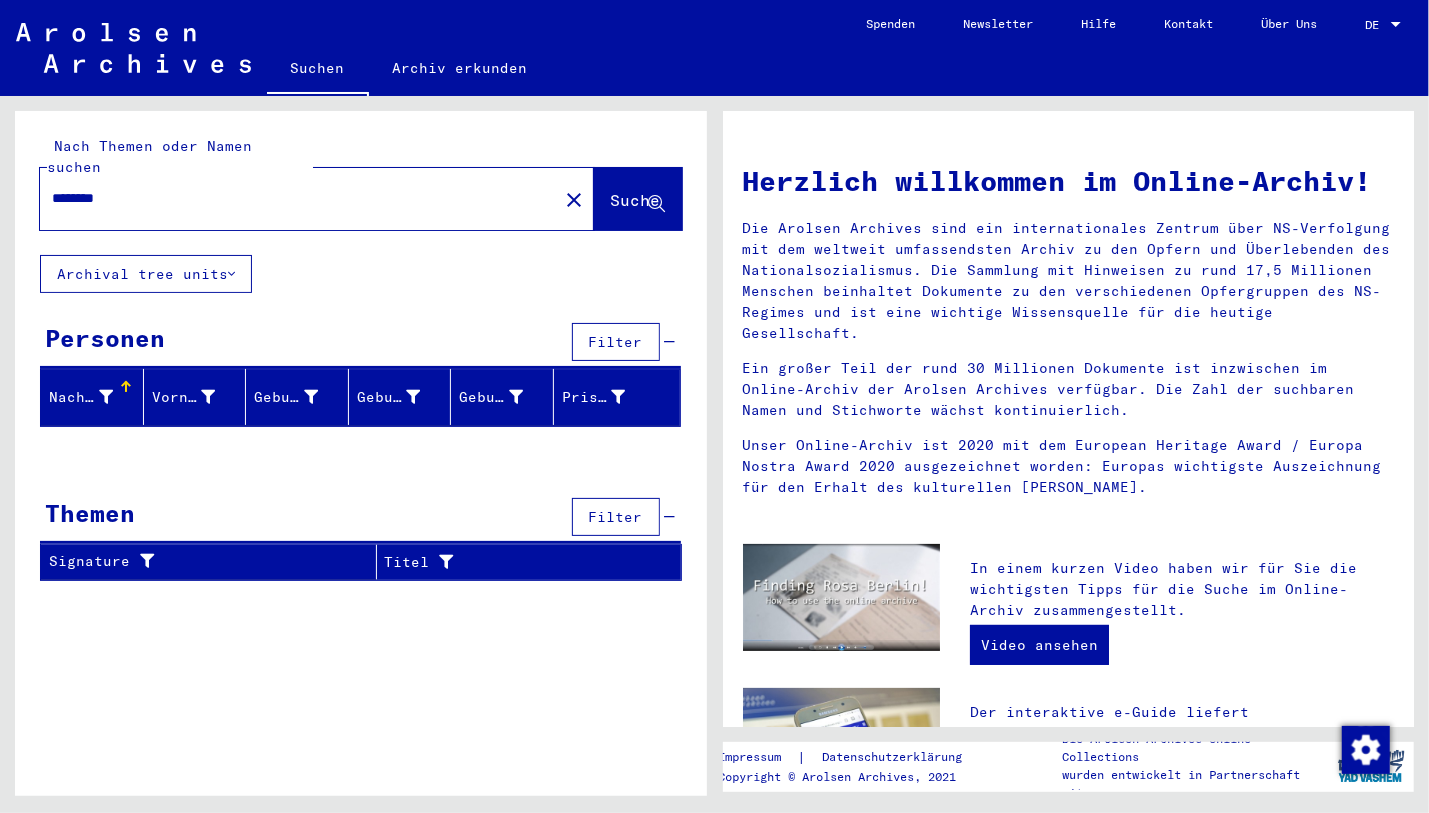 click on "Suche" 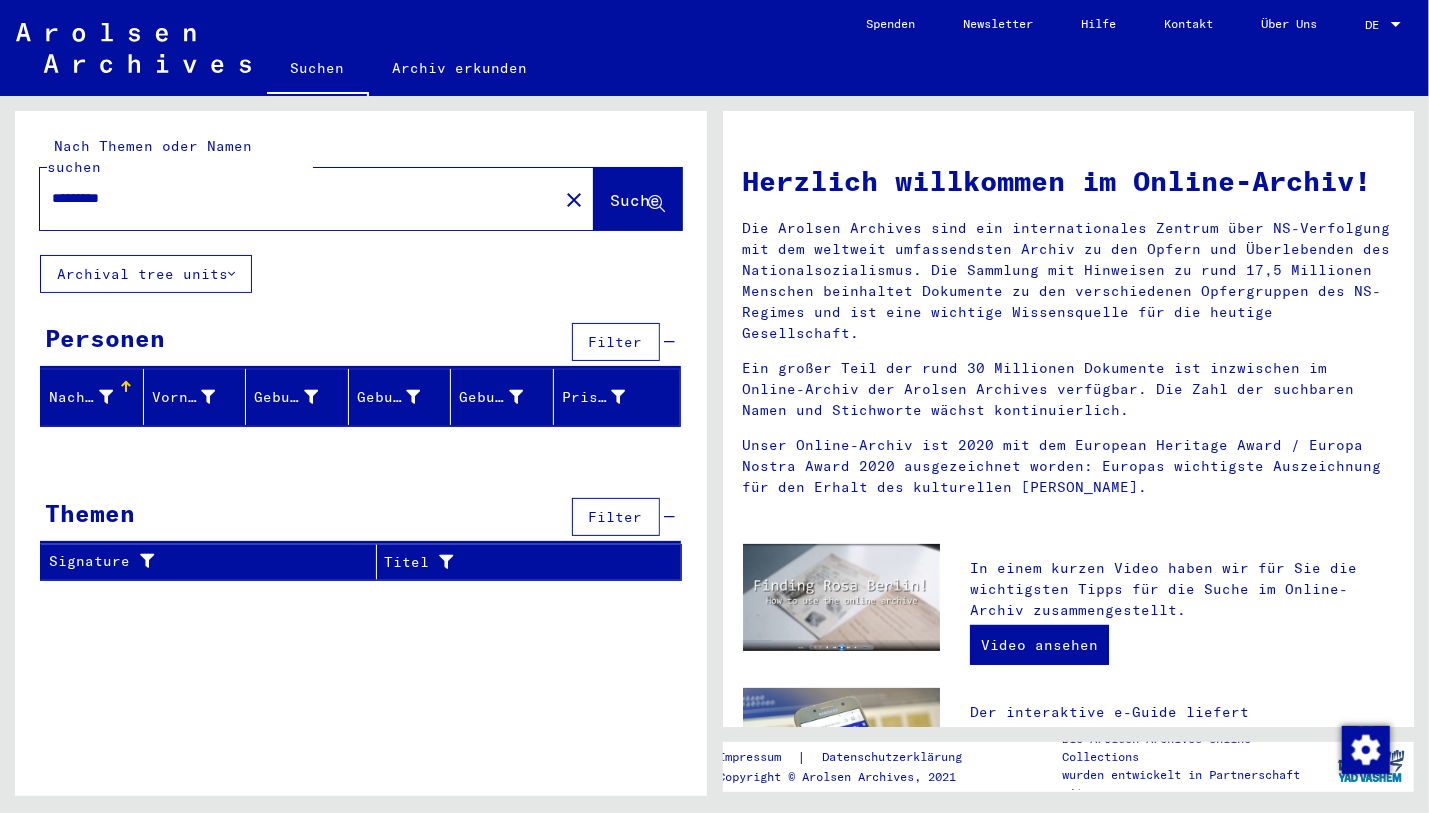 drag, startPoint x: 89, startPoint y: 176, endPoint x: 202, endPoint y: 171, distance: 113.110565 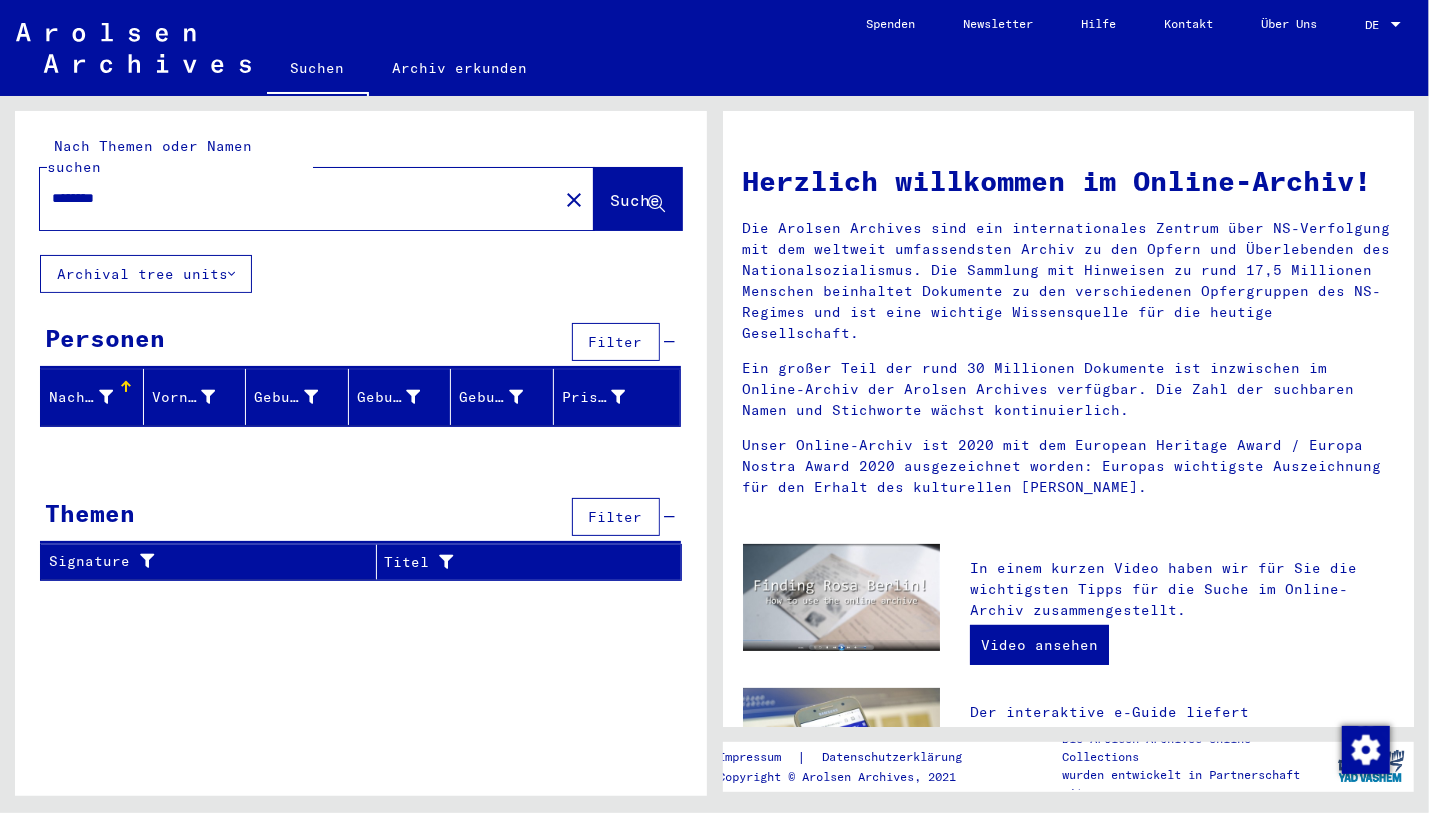 drag, startPoint x: 133, startPoint y: 179, endPoint x: 30, endPoint y: 179, distance: 103 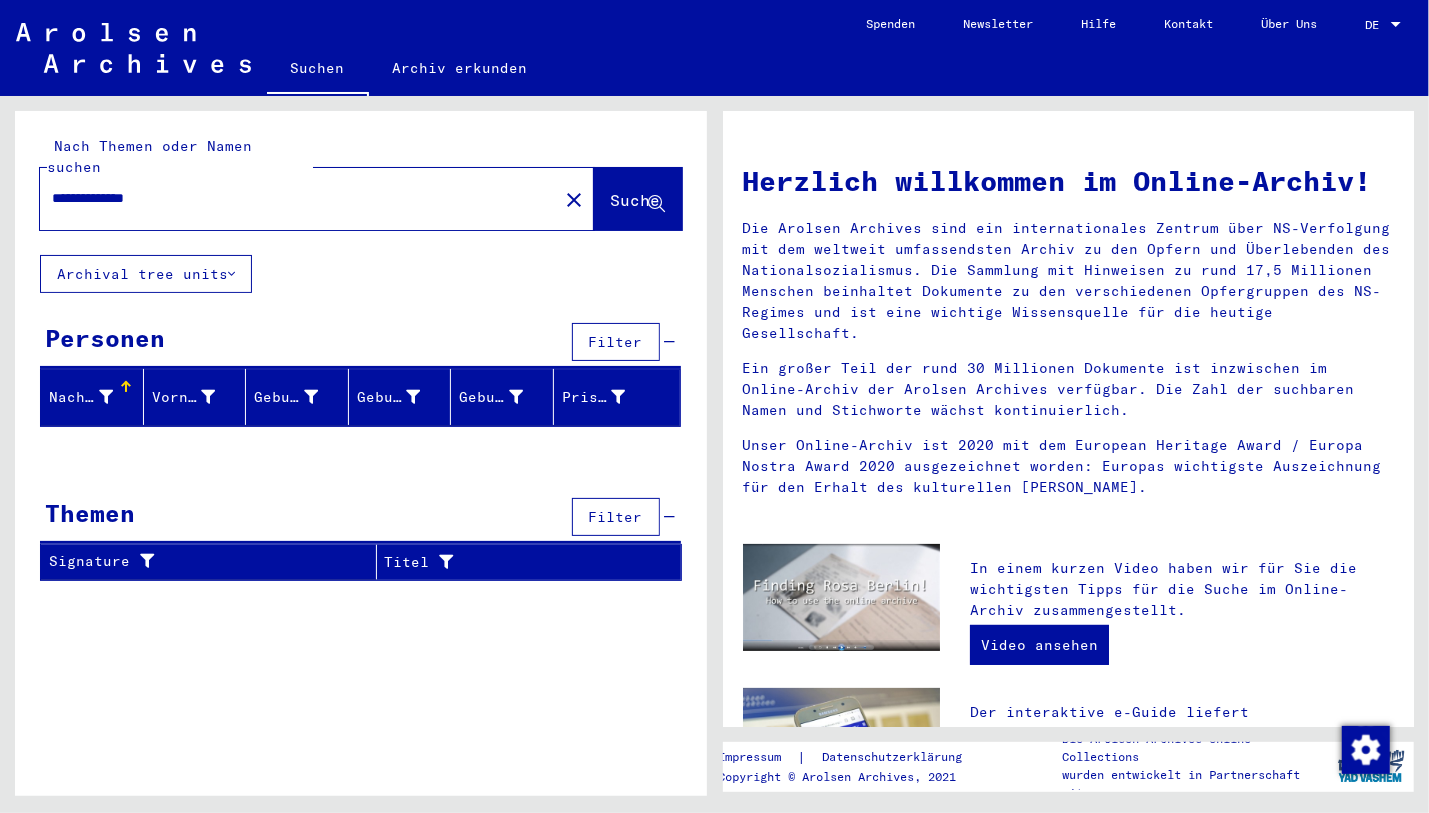 type on "**********" 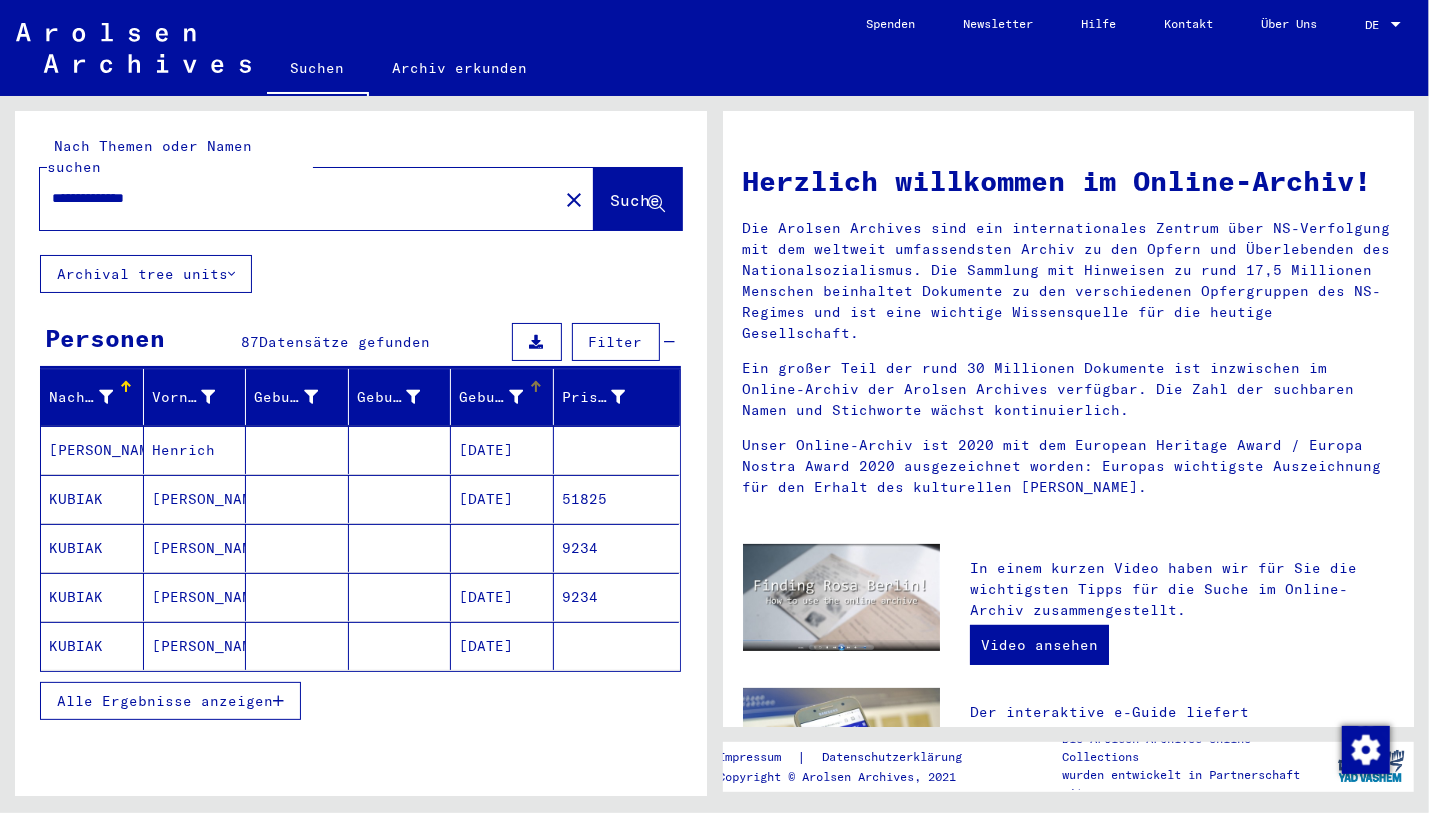 click at bounding box center [536, 387] 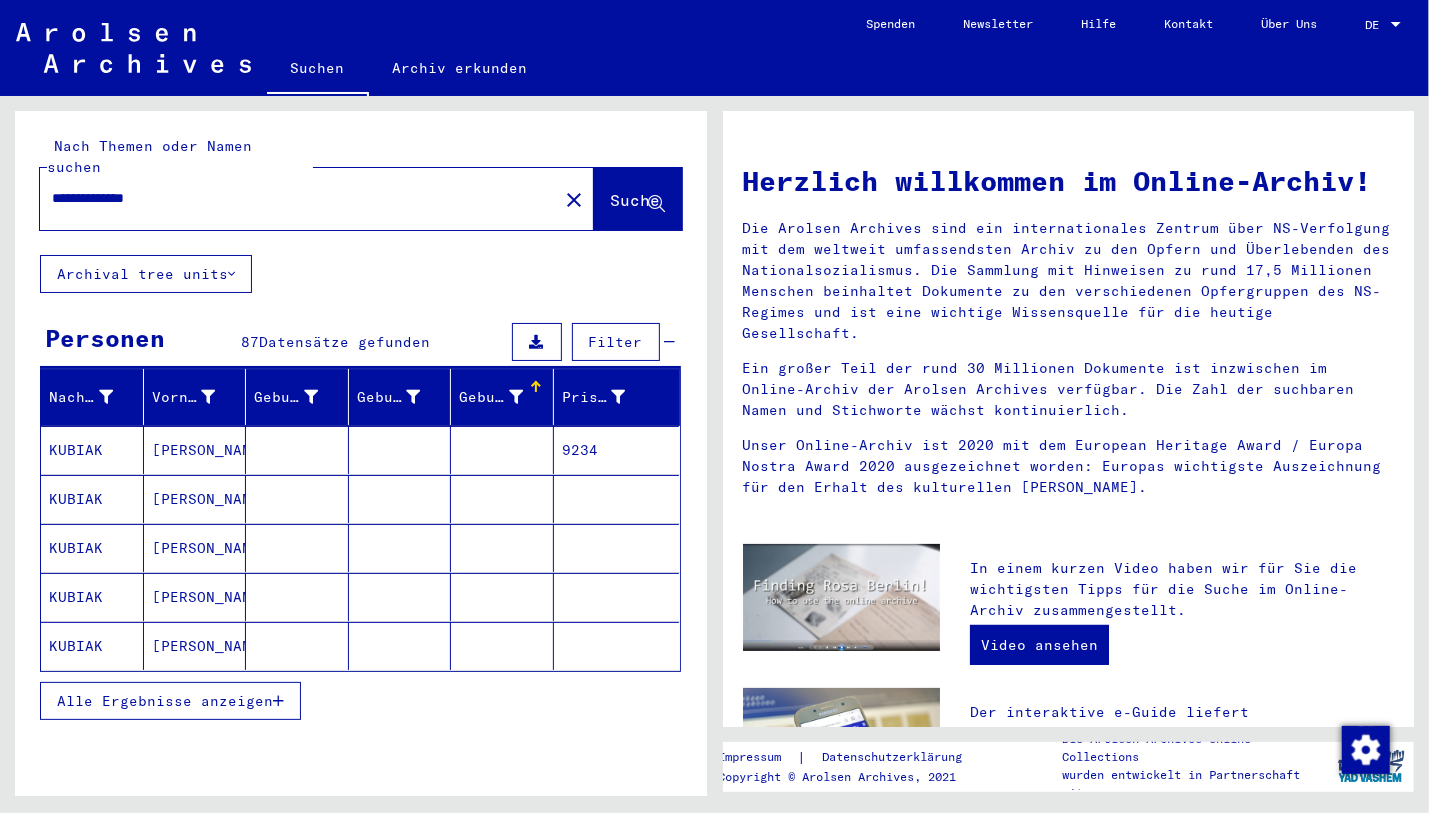 click on "Alle Ergebnisse anzeigen" at bounding box center (170, 701) 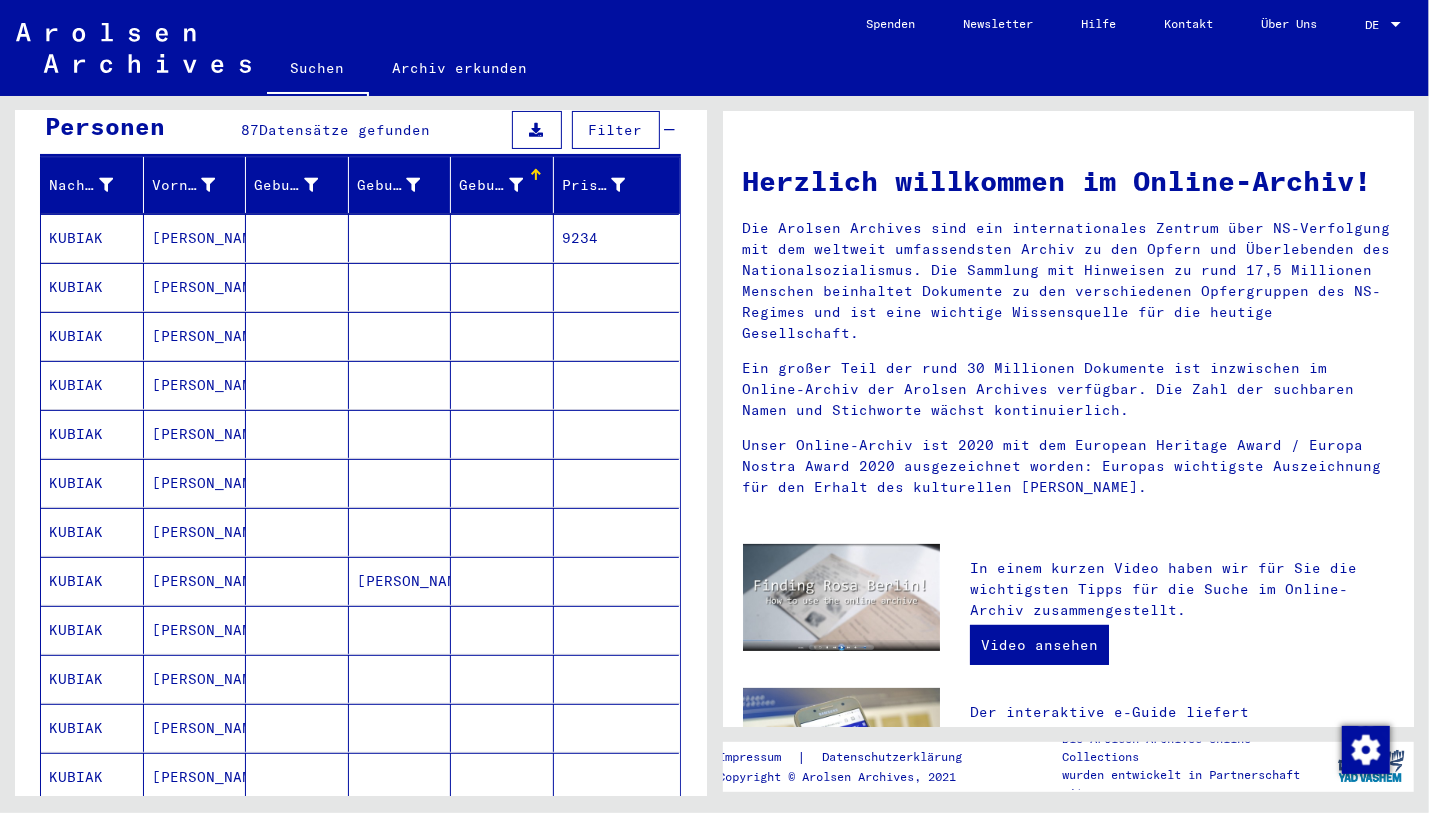 scroll, scrollTop: 232, scrollLeft: 0, axis: vertical 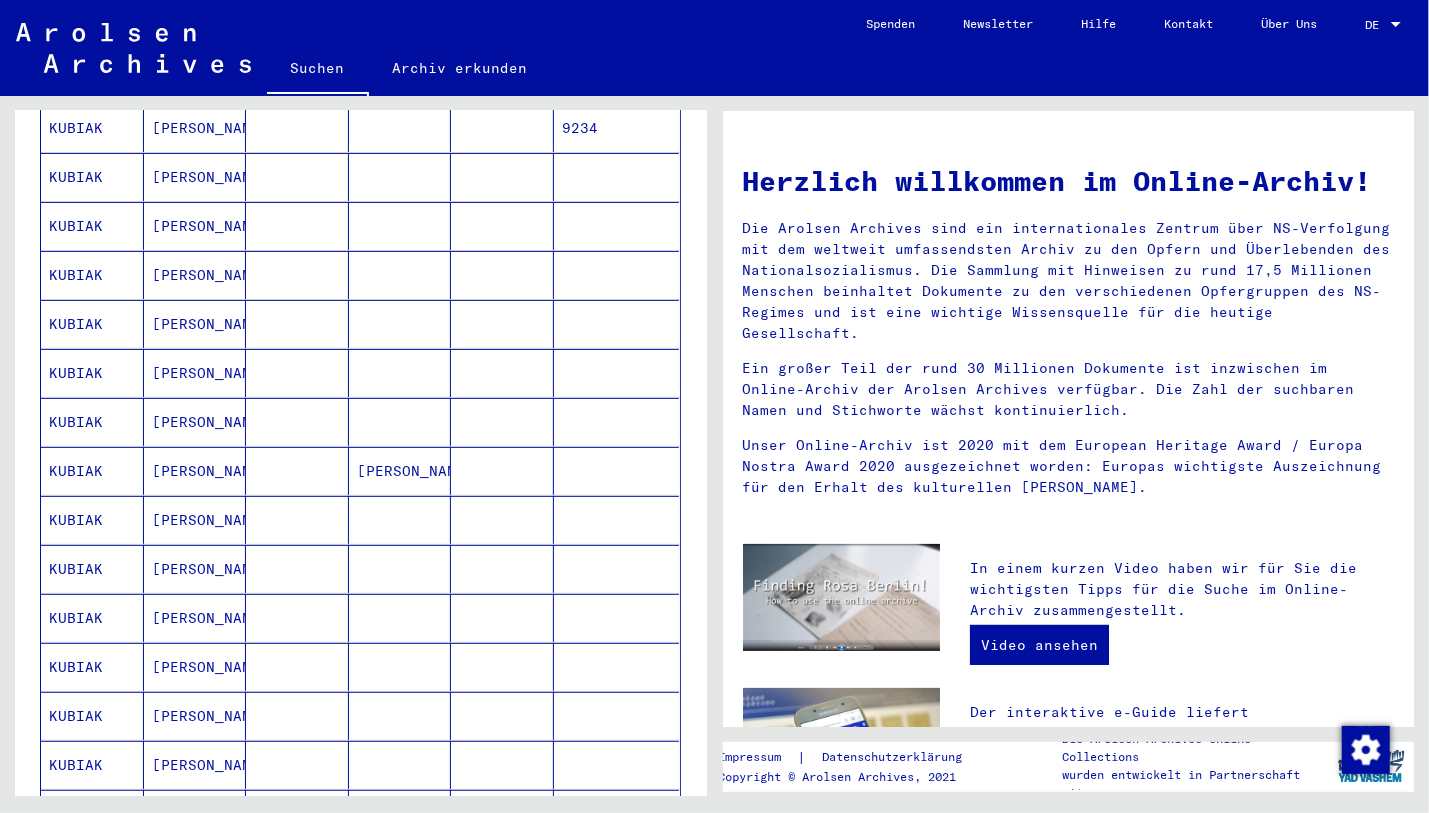 click on "[PERSON_NAME]" at bounding box center (195, 569) 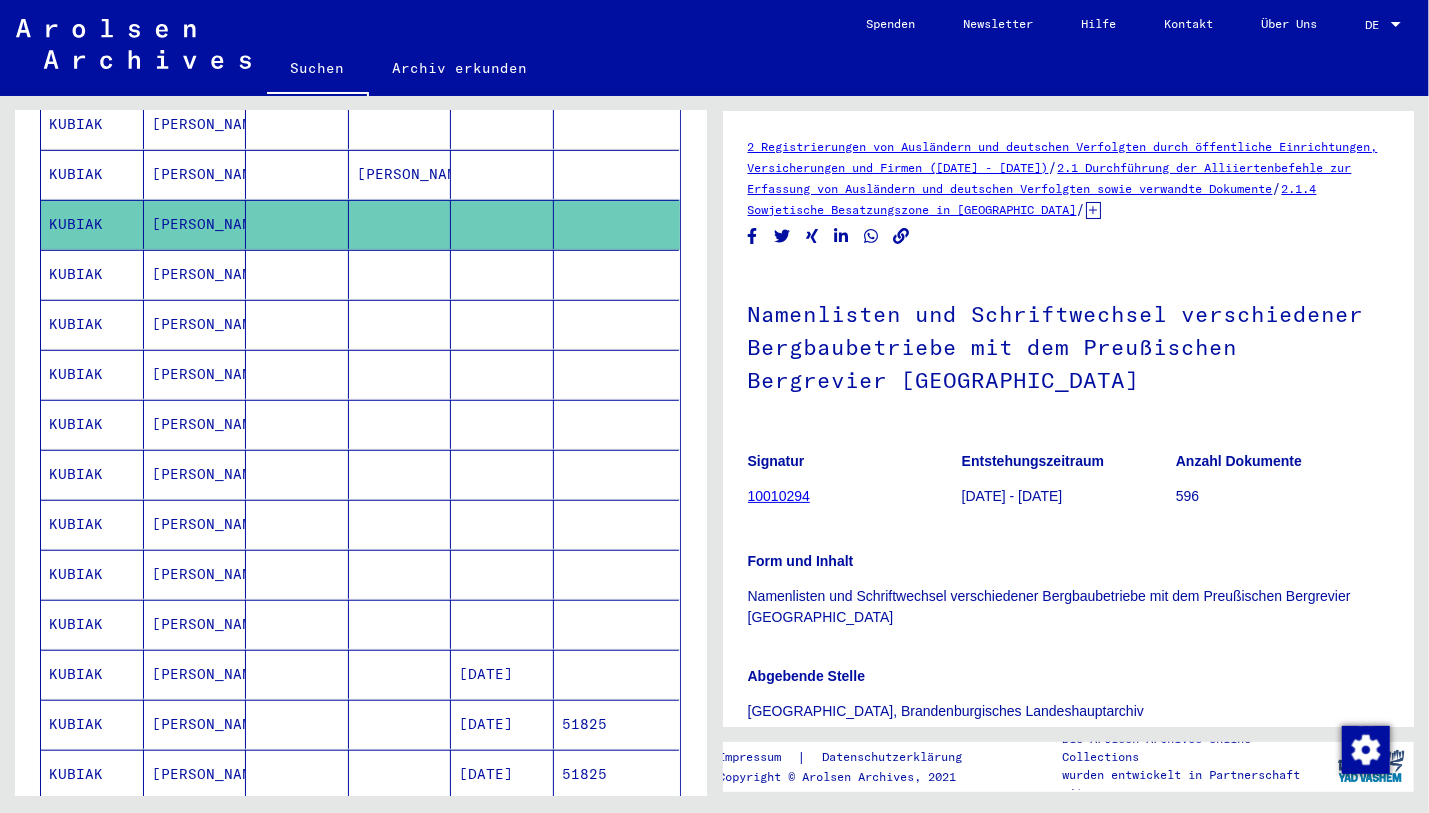 scroll, scrollTop: 631, scrollLeft: 0, axis: vertical 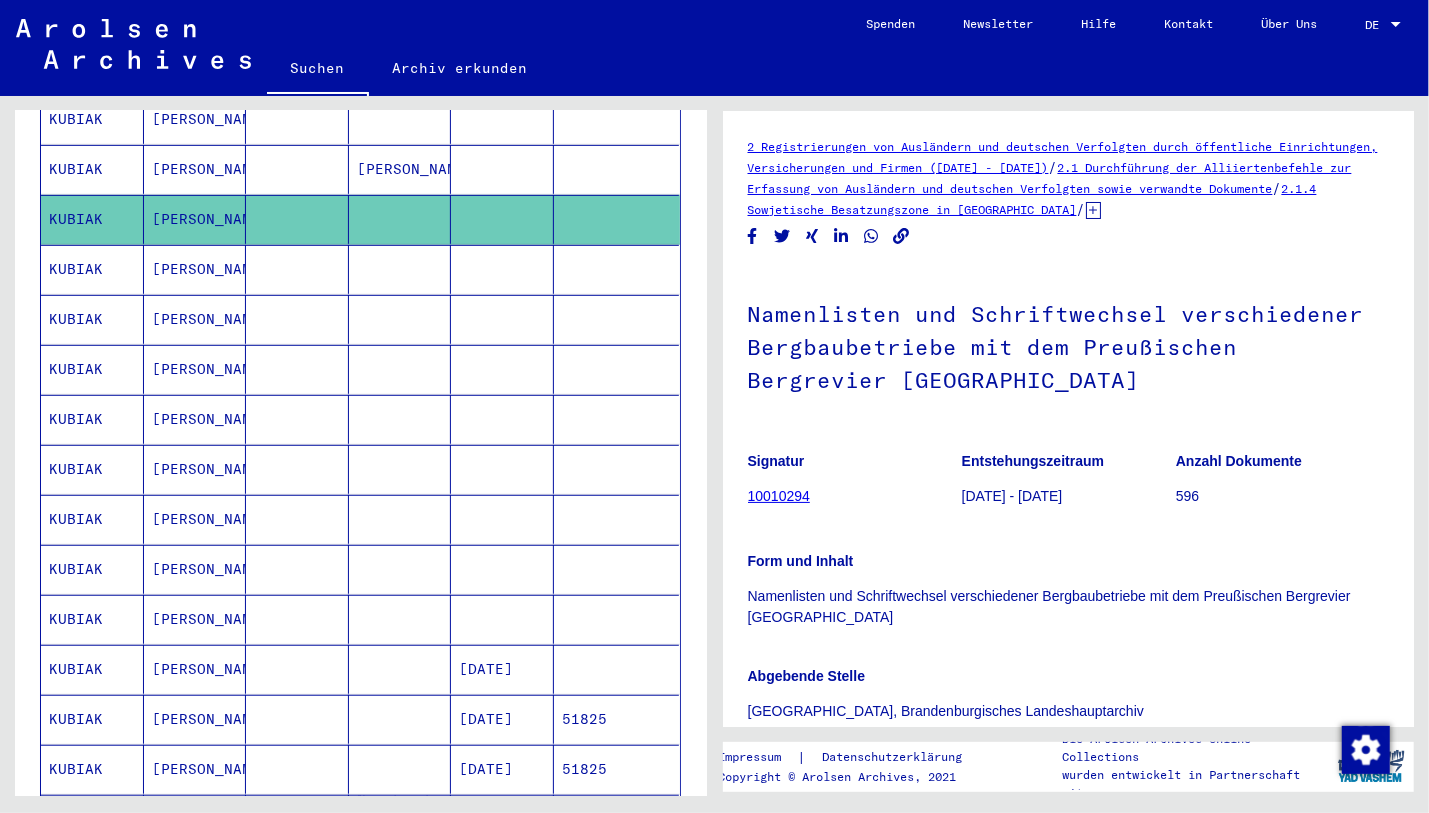 click on "[PERSON_NAME]" at bounding box center (195, 519) 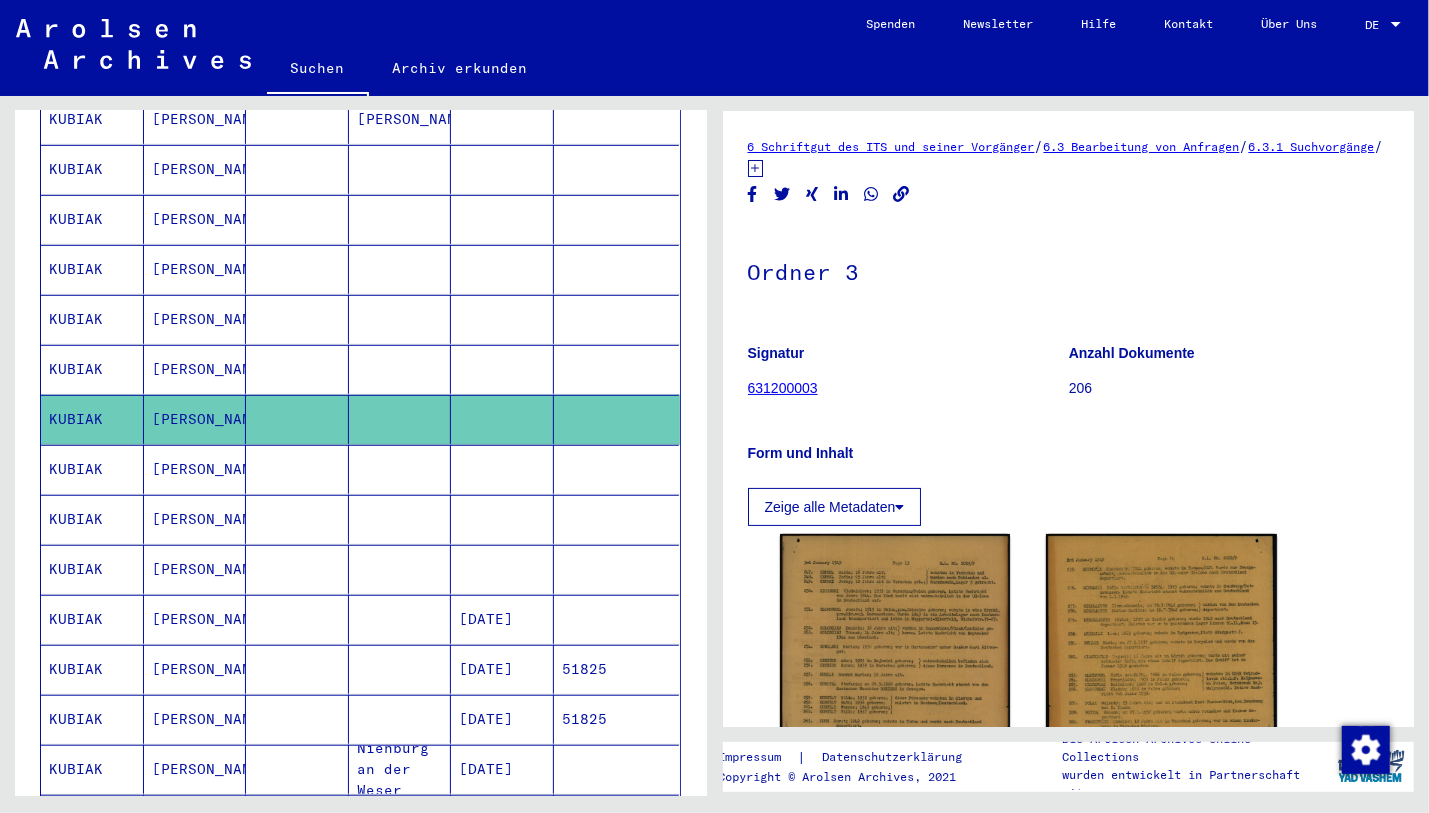 scroll, scrollTop: 691, scrollLeft: 0, axis: vertical 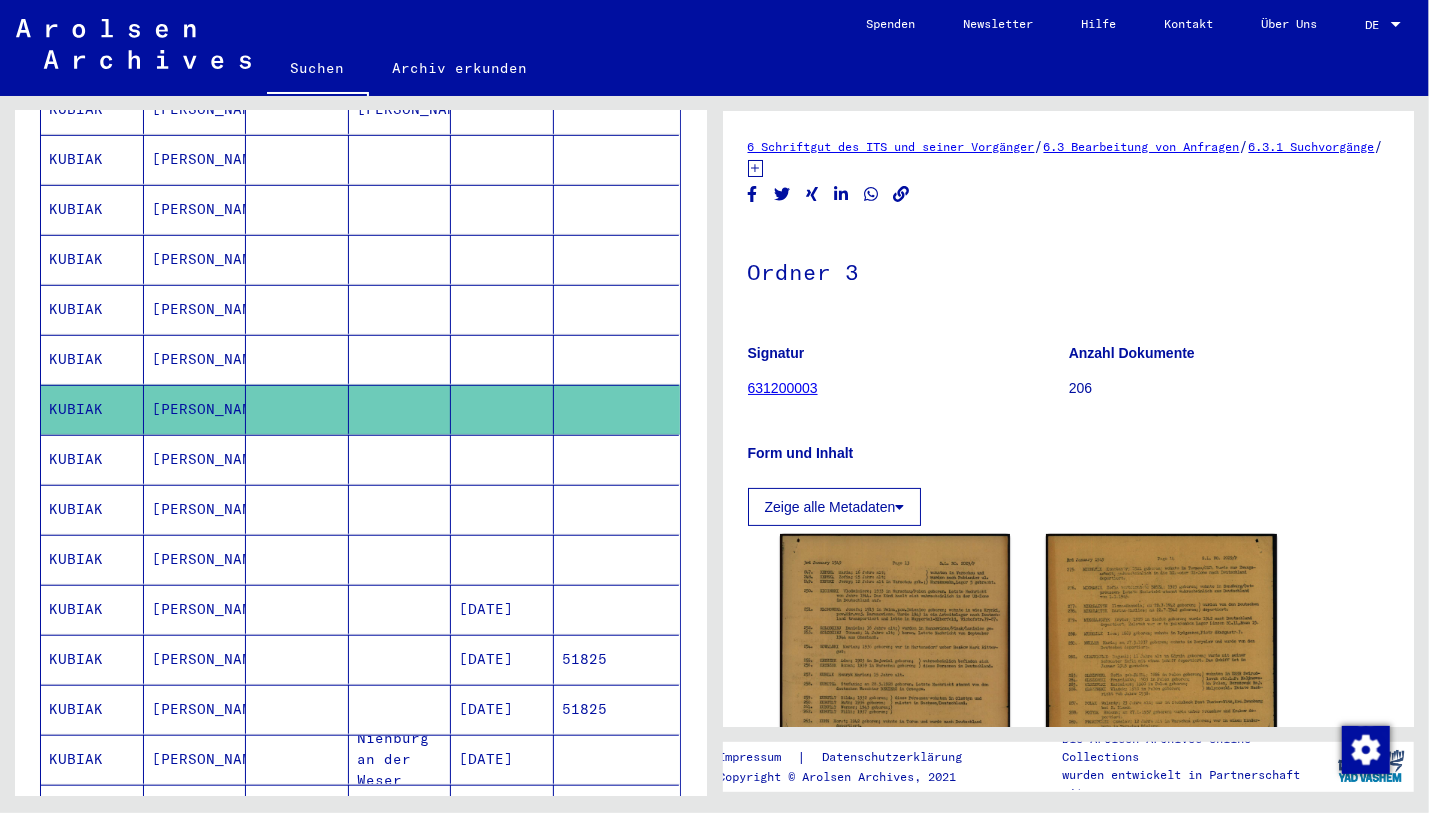 click on "[PERSON_NAME]" at bounding box center (195, 509) 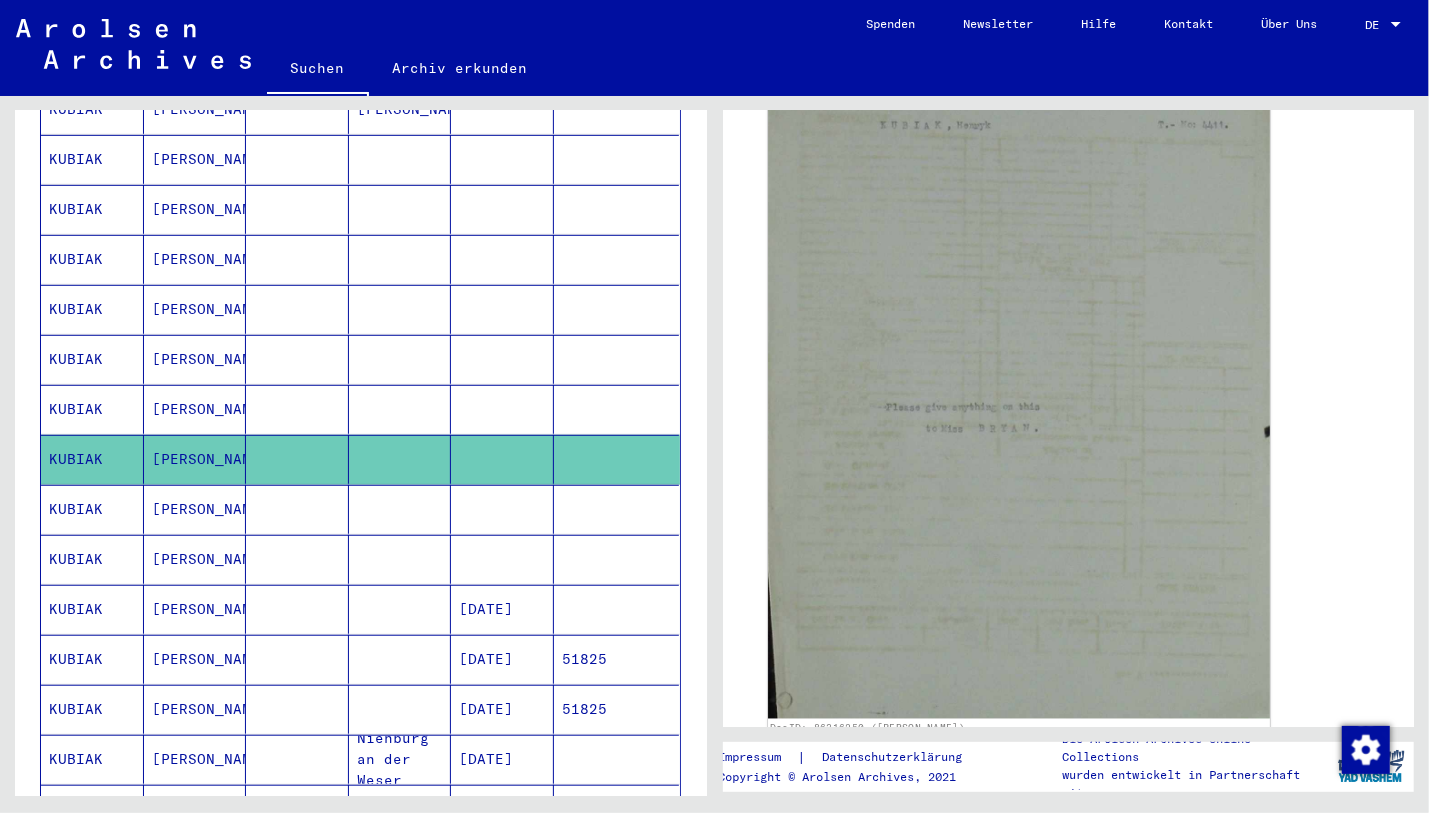scroll, scrollTop: 487, scrollLeft: 0, axis: vertical 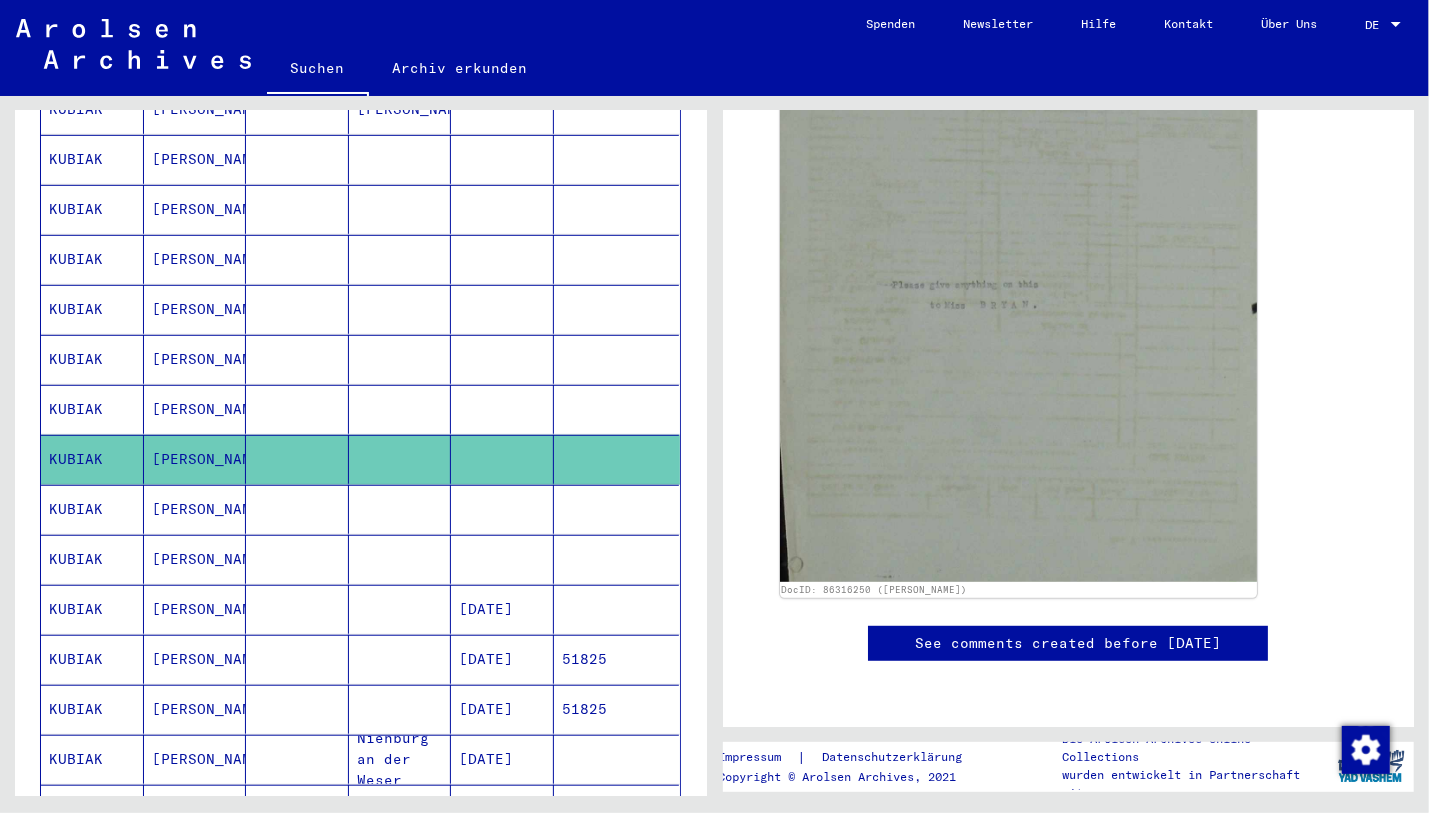 click on "[PERSON_NAME]" at bounding box center [195, 609] 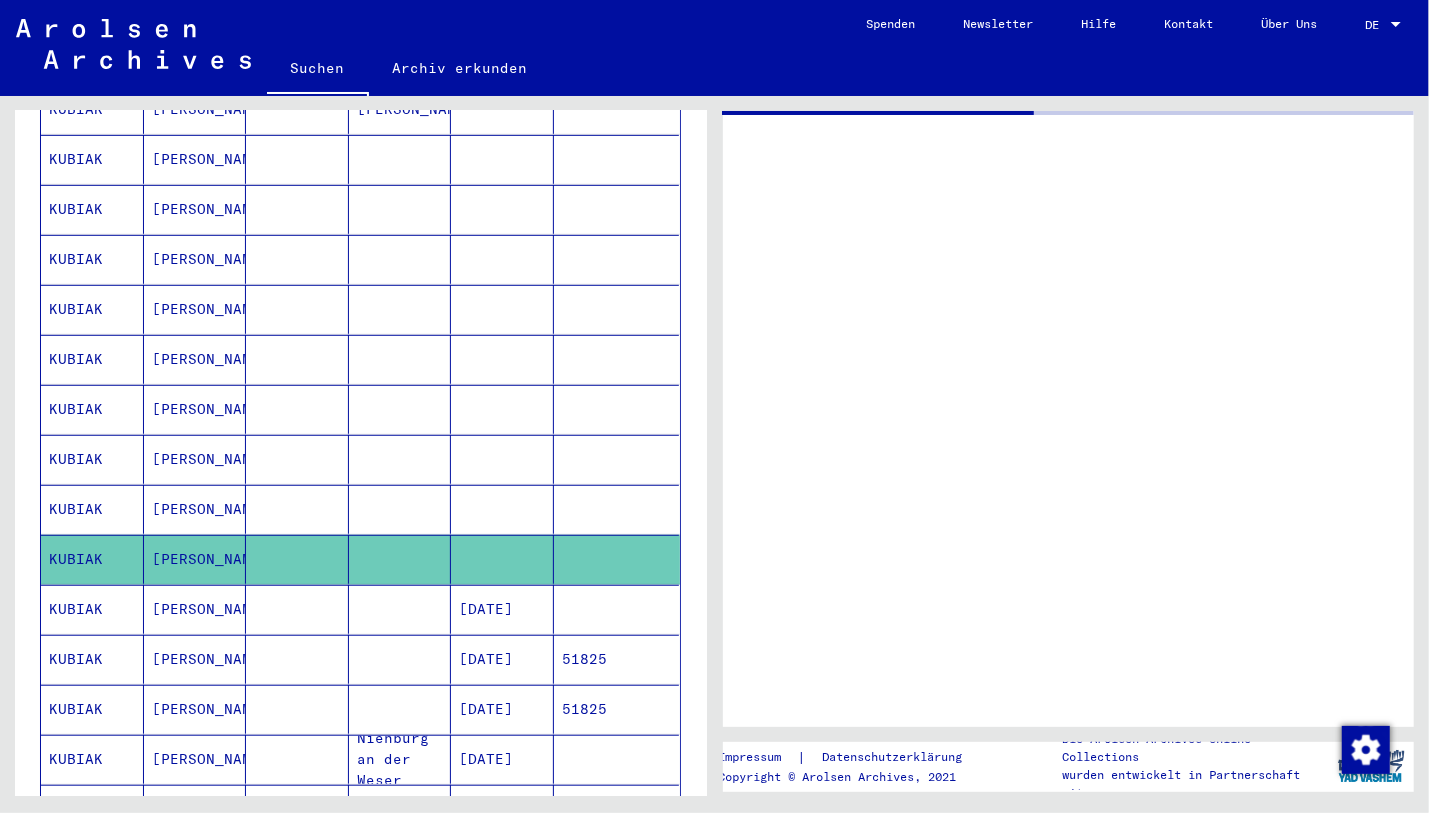 scroll, scrollTop: 0, scrollLeft: 0, axis: both 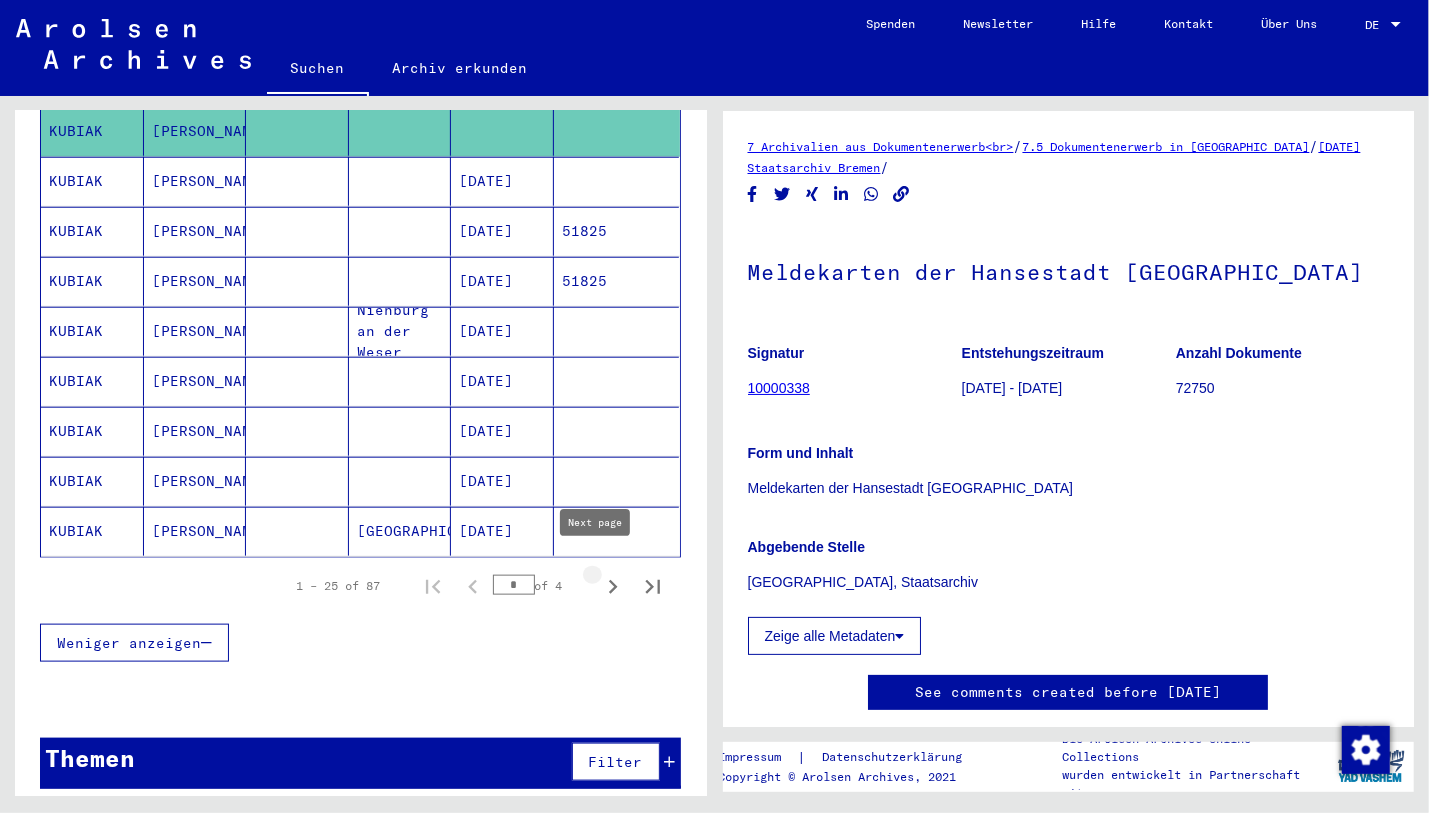 click 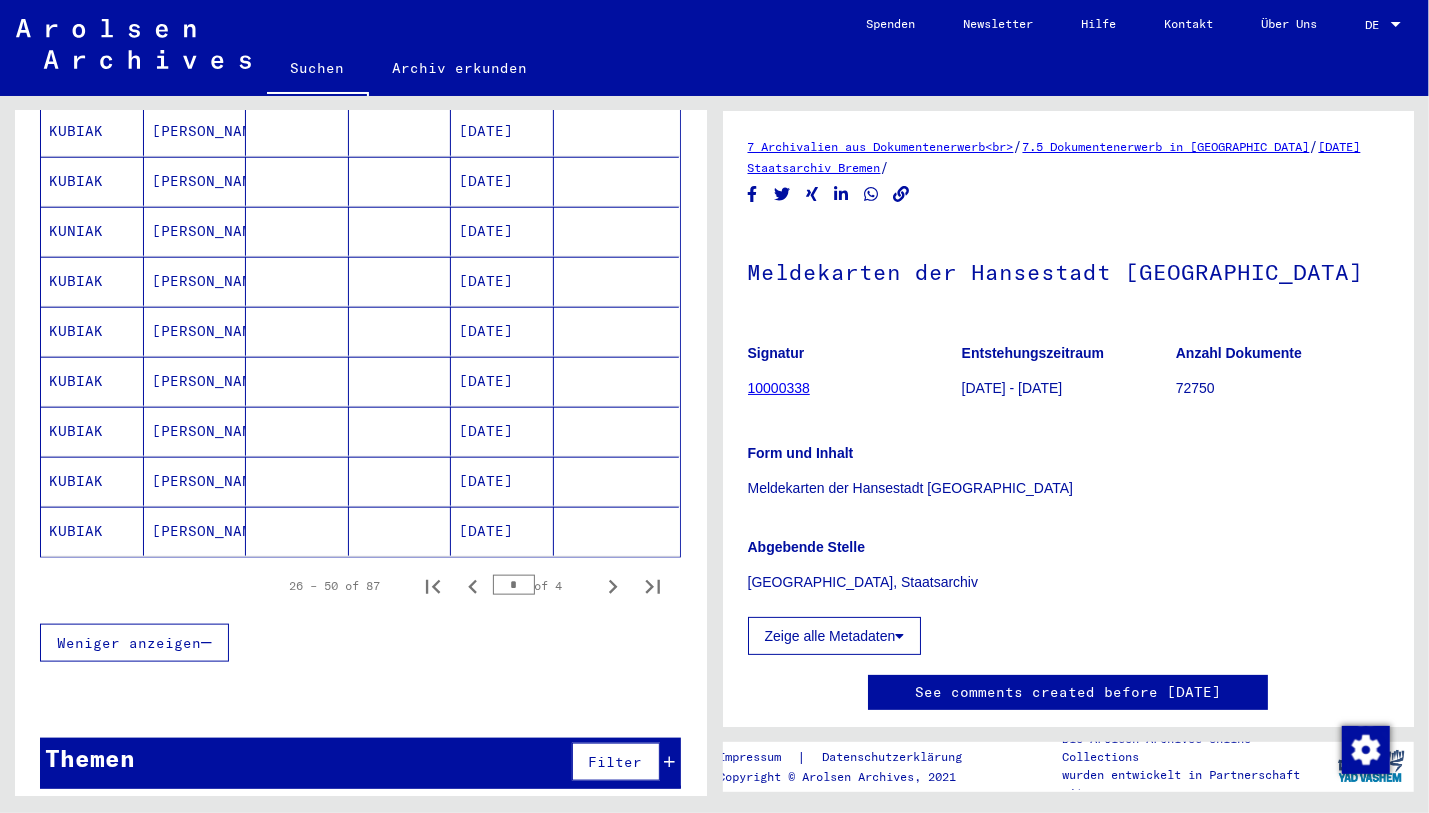 click 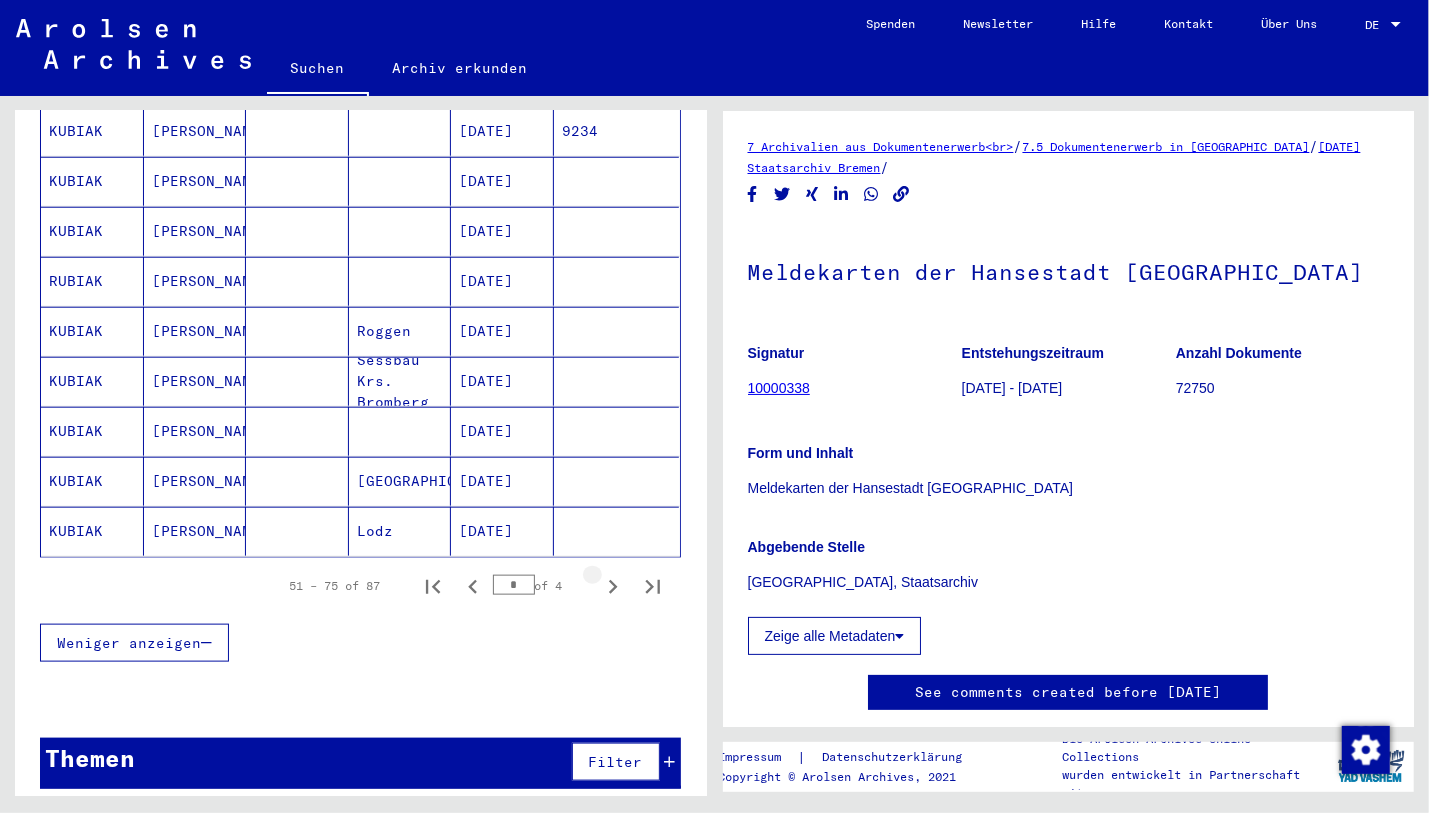 click 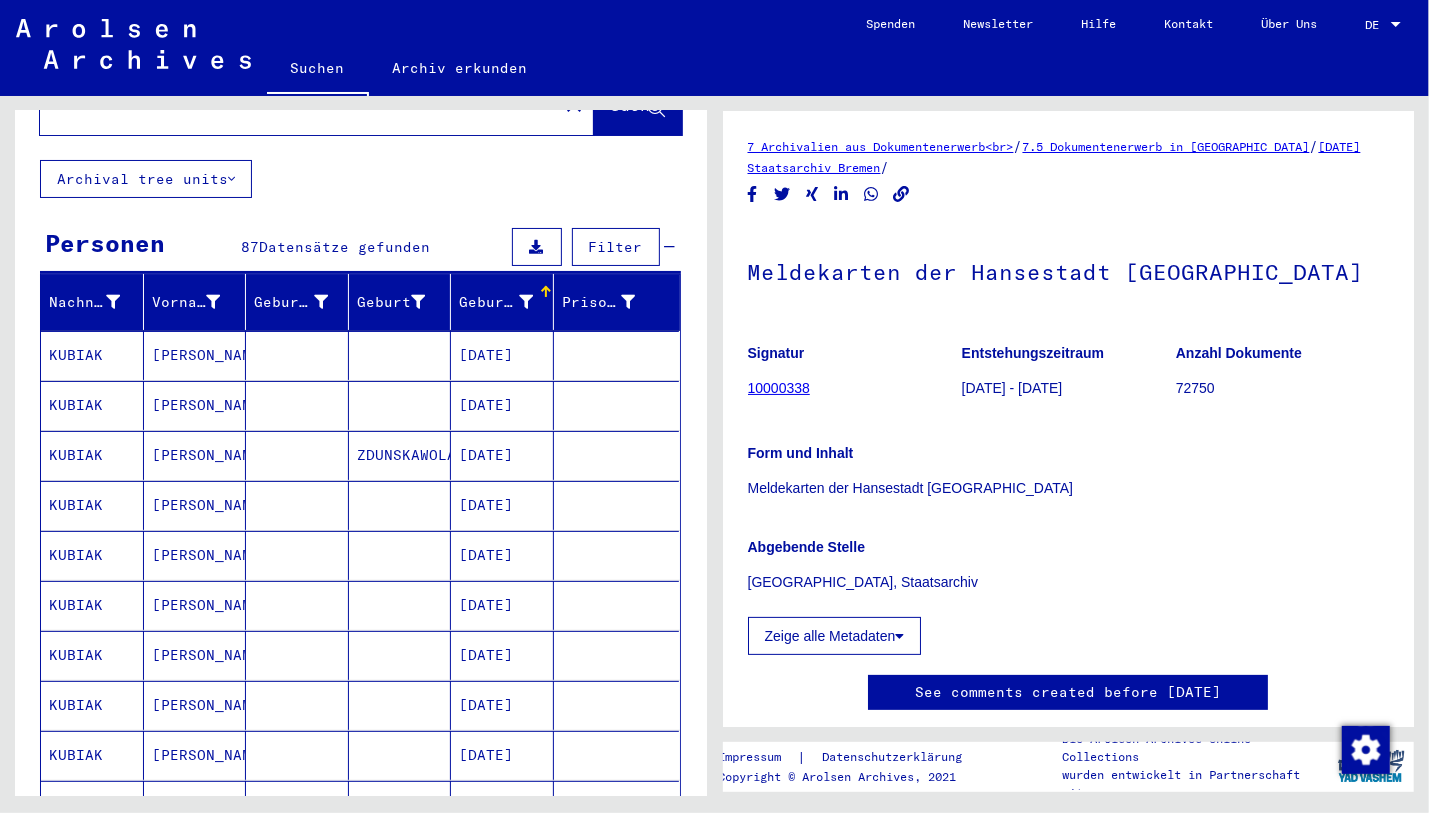 scroll, scrollTop: 97, scrollLeft: 0, axis: vertical 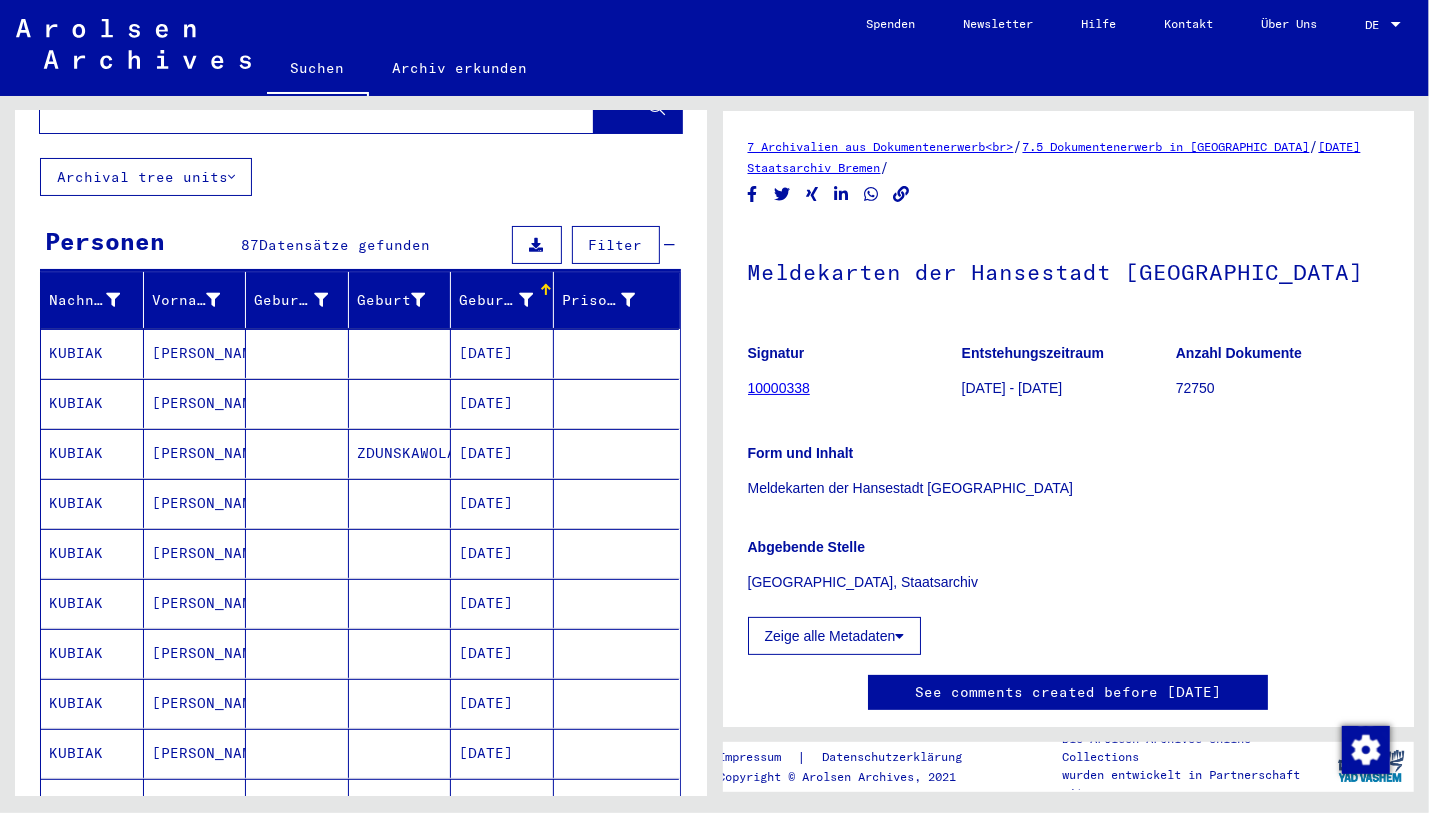 click on "[PERSON_NAME]" at bounding box center (195, 603) 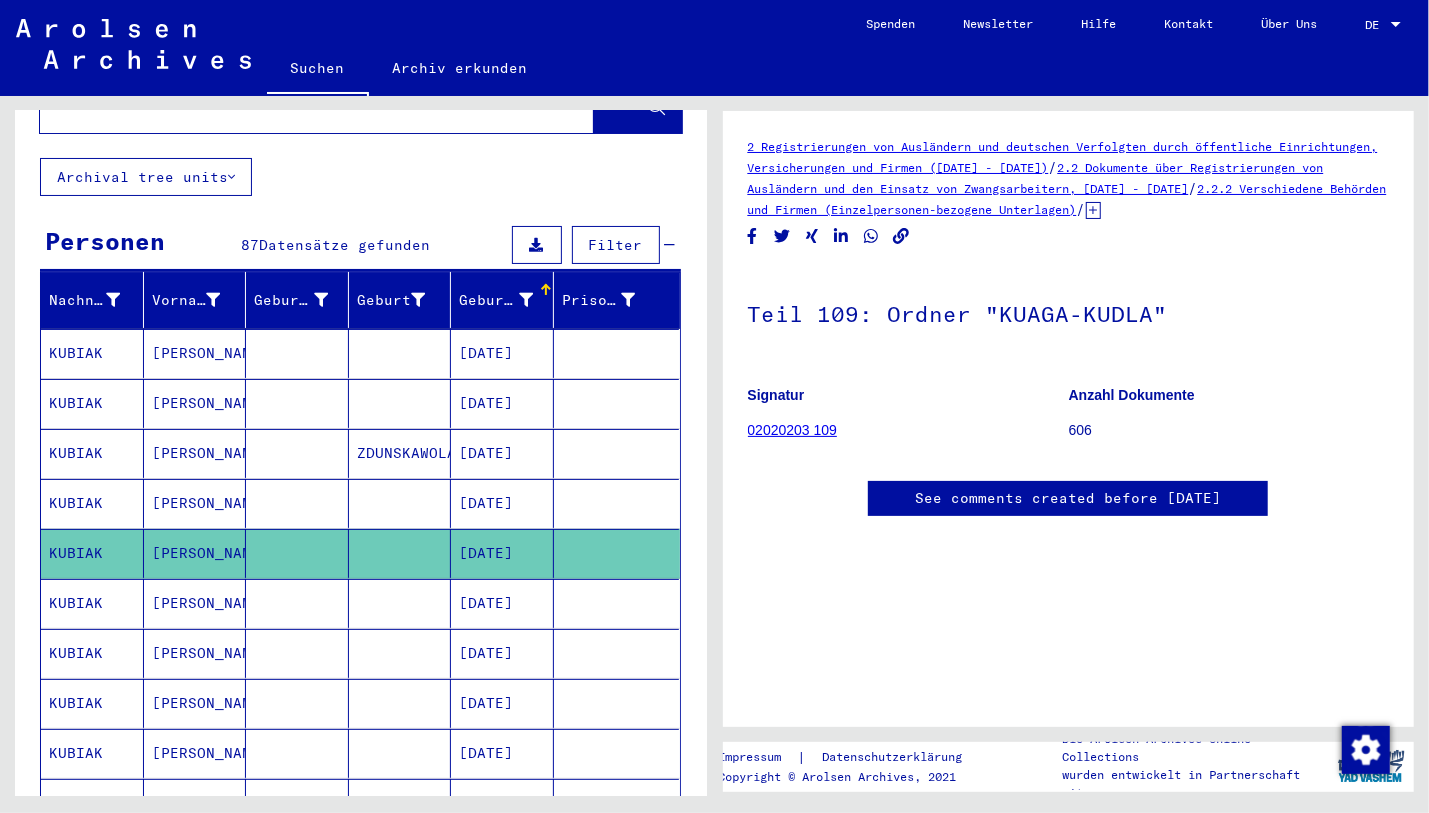 click on "2.2.2 Verschiedene Behörden und Firmen (Einzelpersonen-bezogene Unterlagen)" 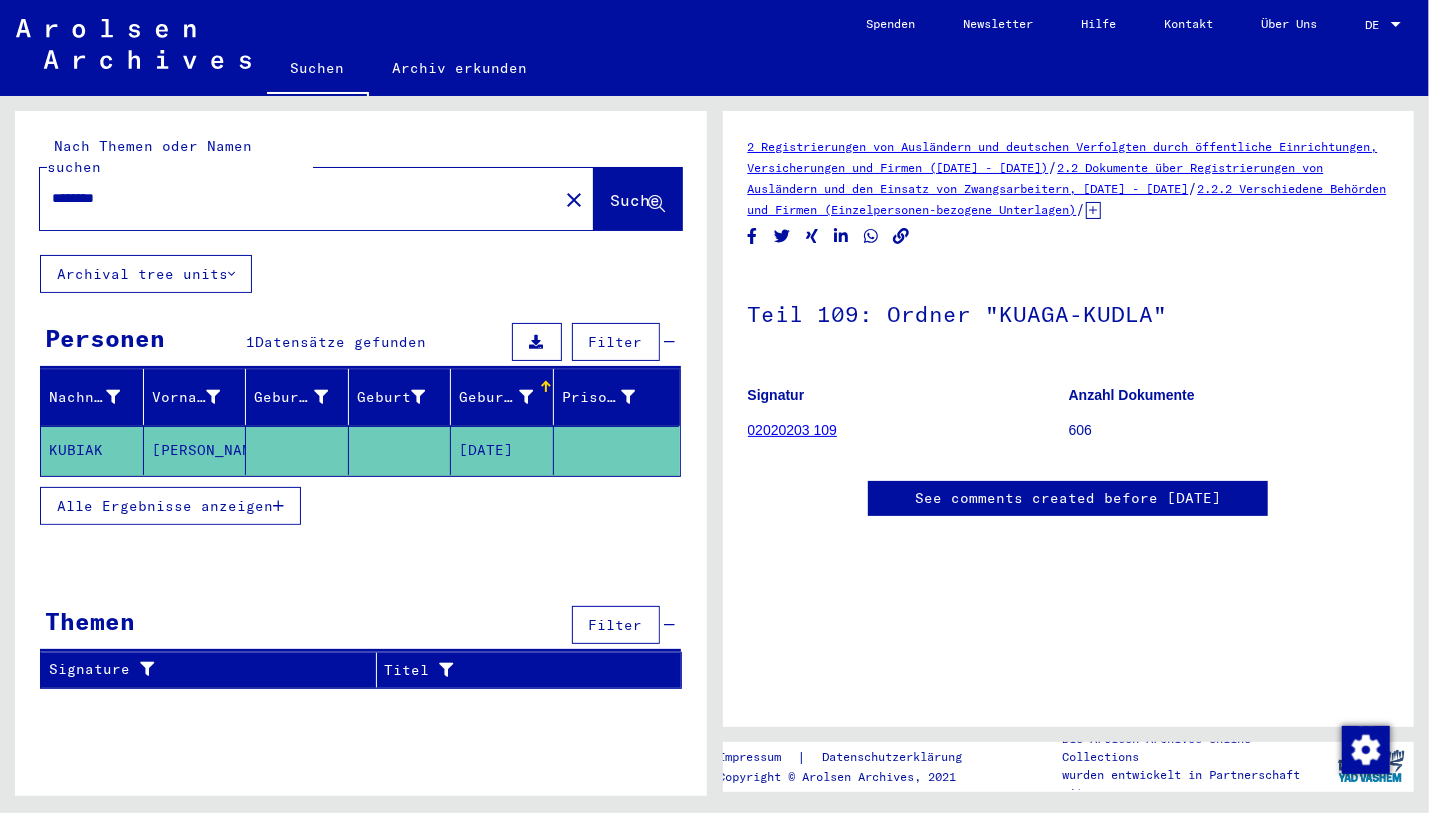drag, startPoint x: 126, startPoint y: 171, endPoint x: 19, endPoint y: 171, distance: 107 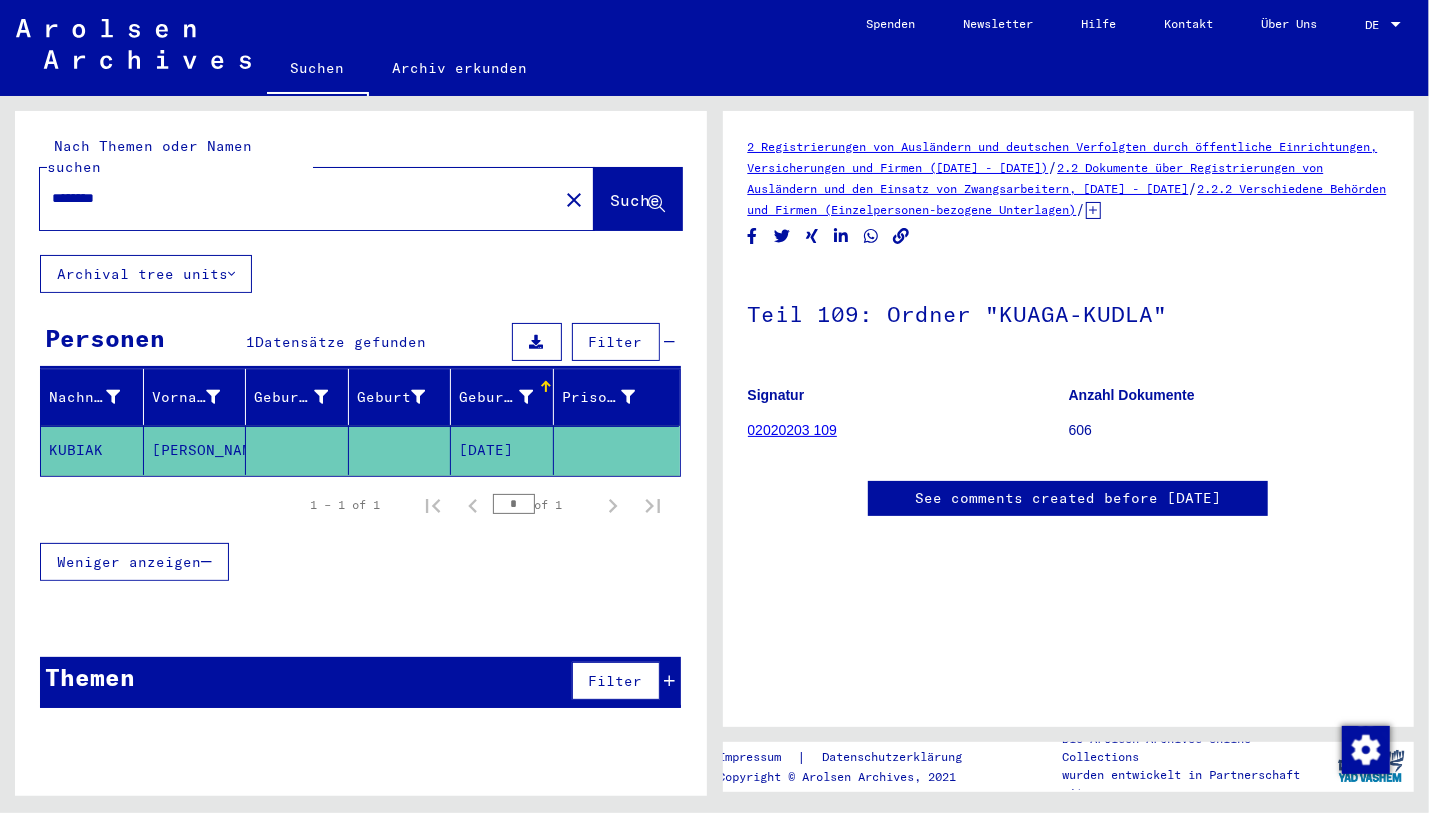 click at bounding box center (206, 562) 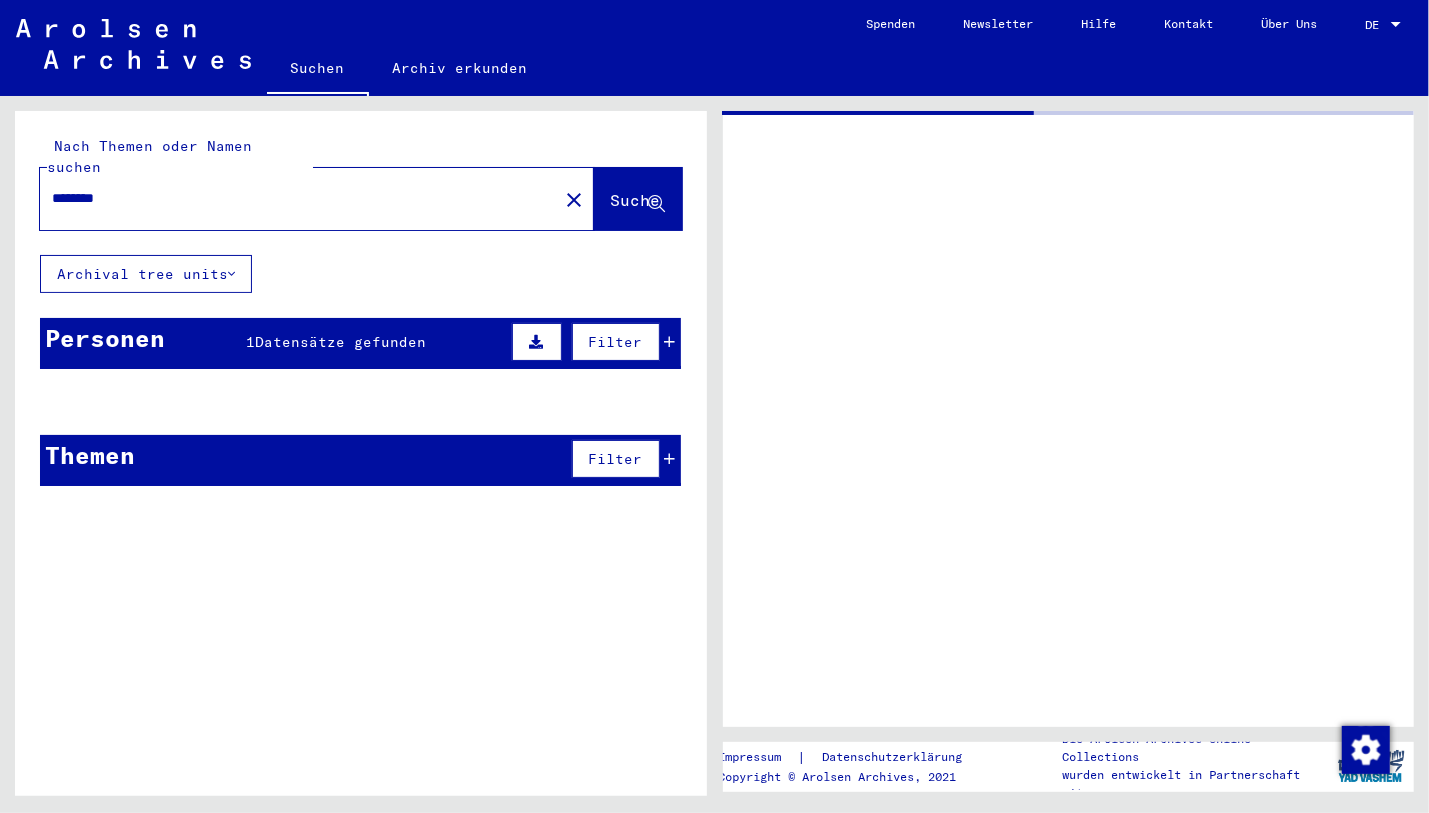 type on "**********" 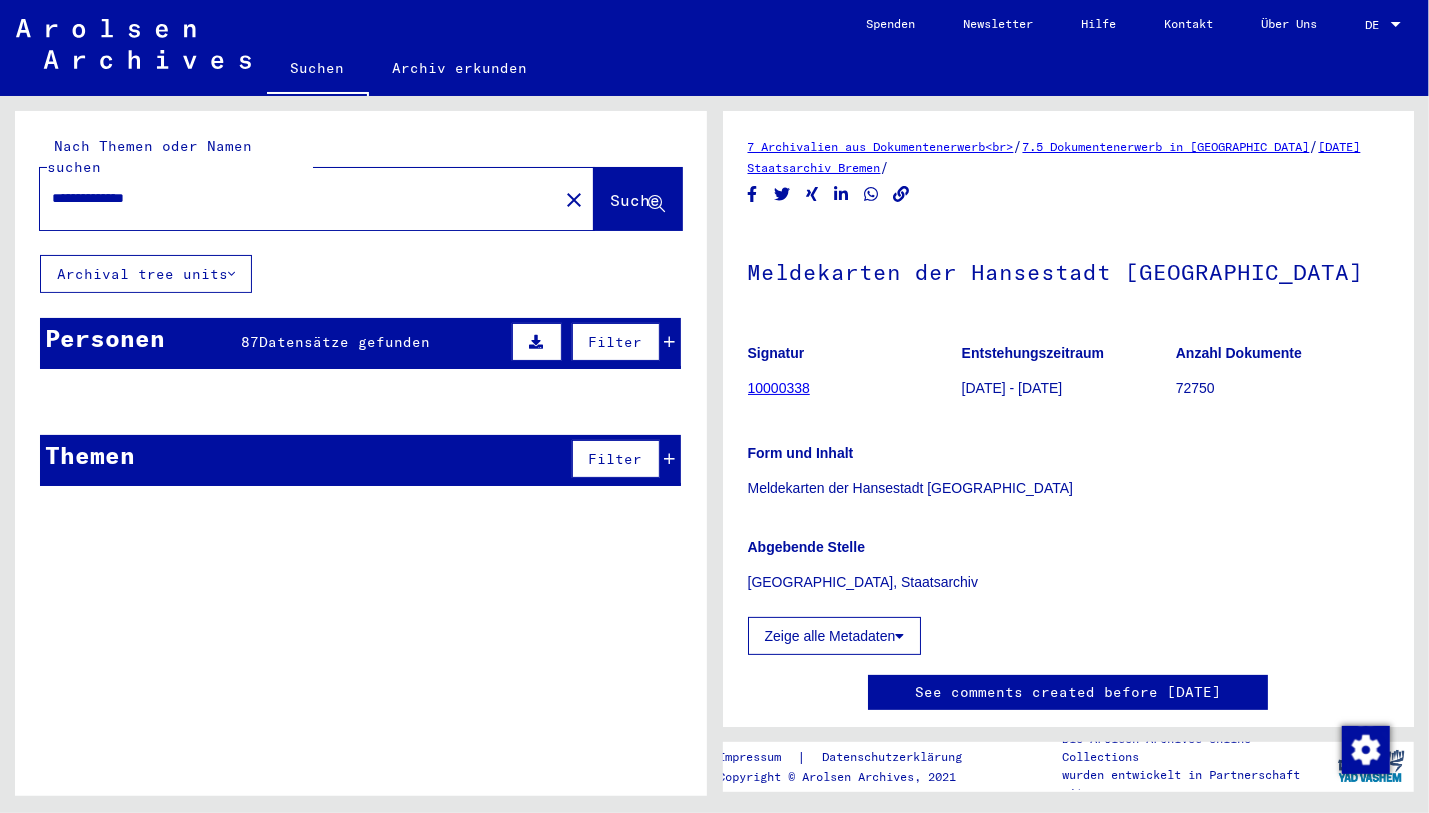 click on "Filter" at bounding box center (591, 342) 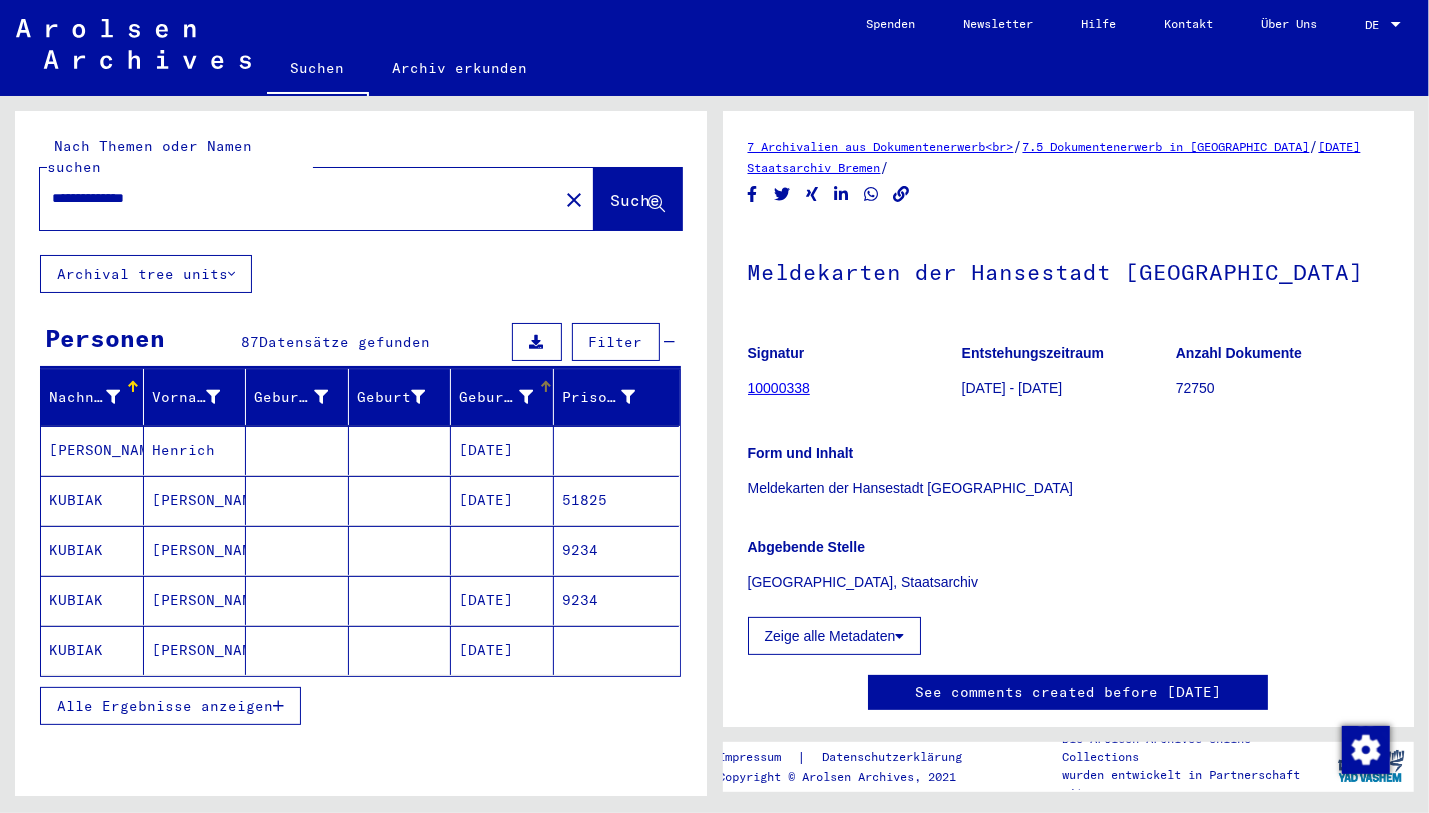 click at bounding box center [546, 382] 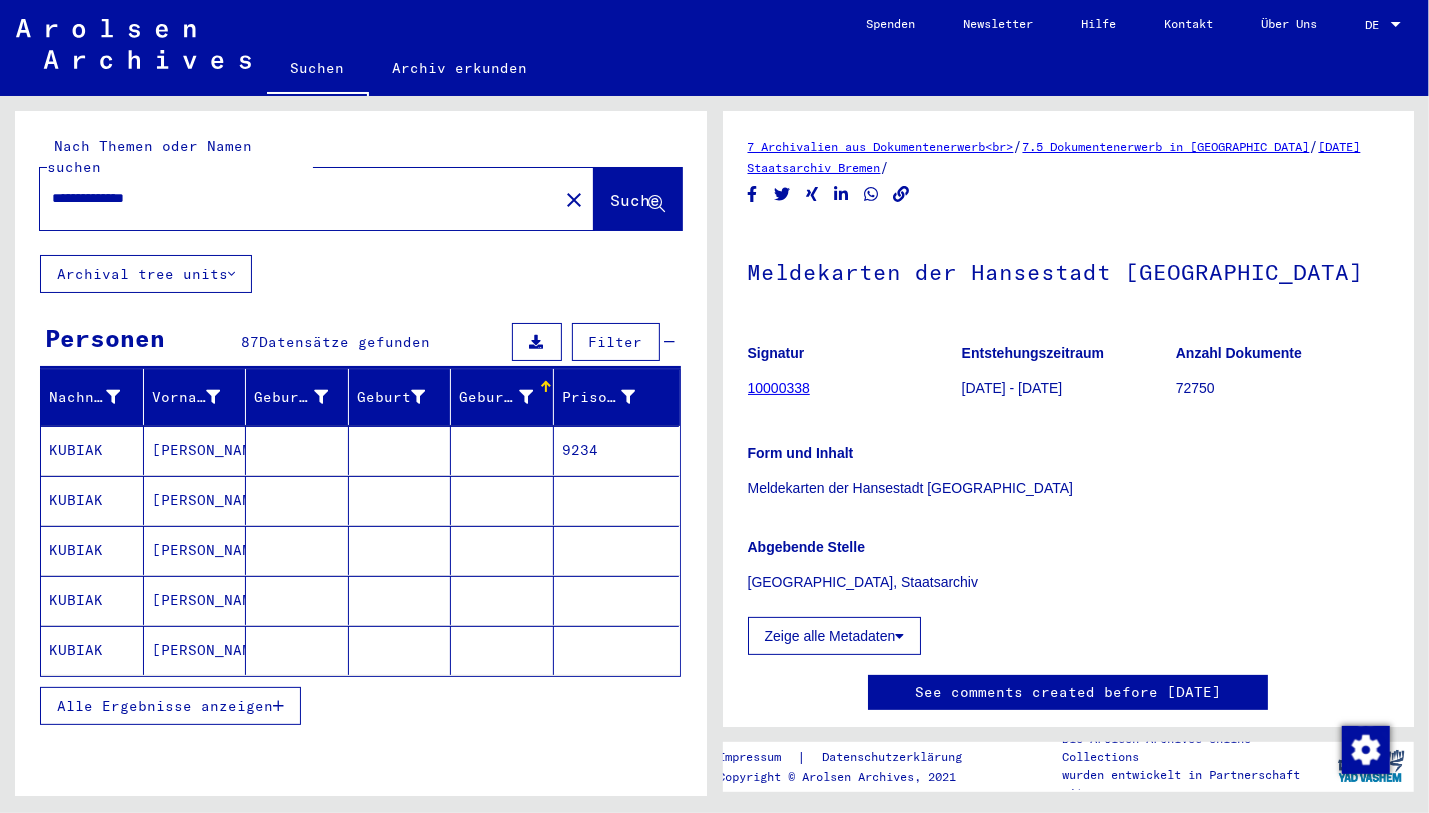 click at bounding box center [278, 706] 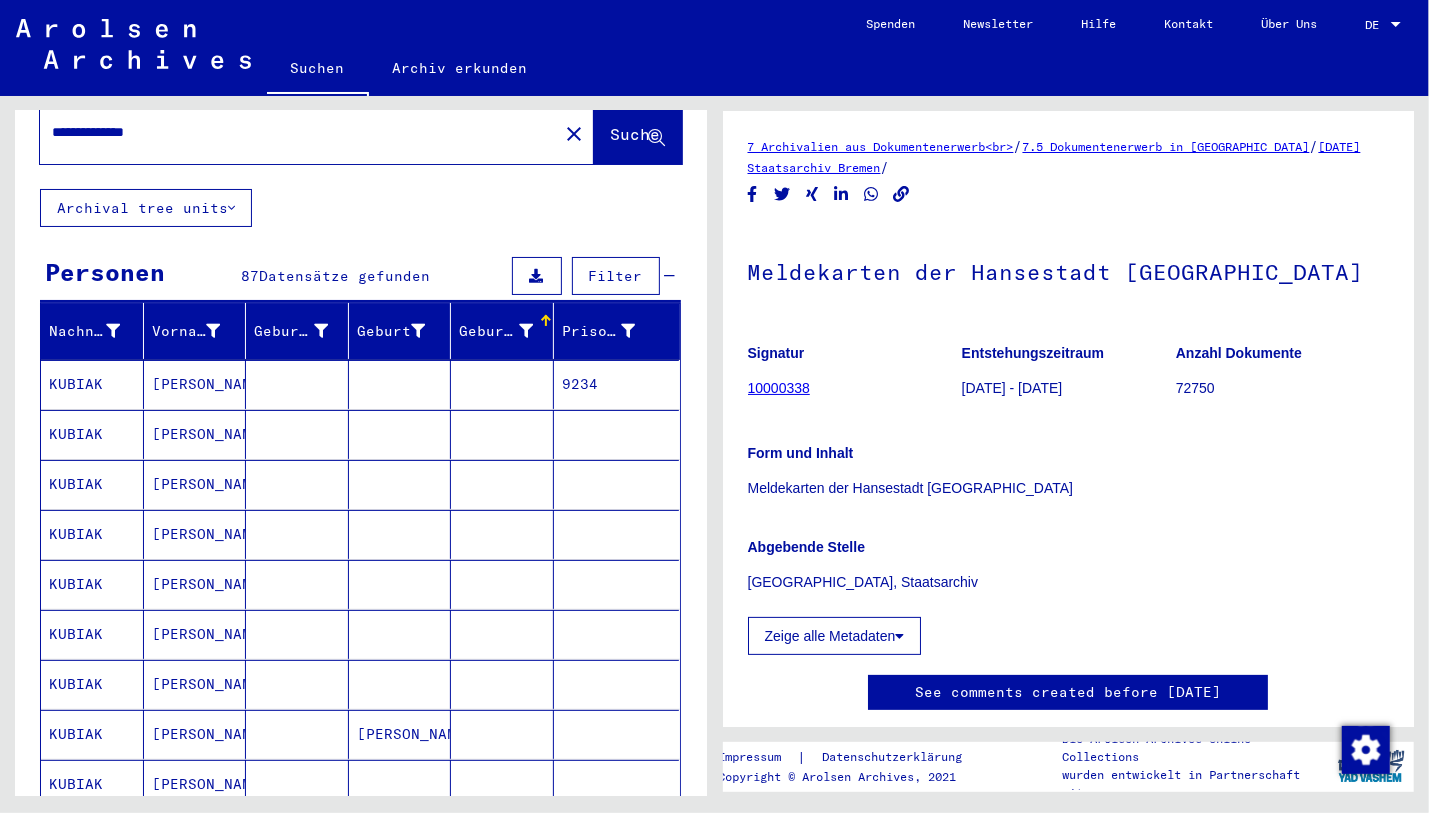 scroll, scrollTop: 83, scrollLeft: 0, axis: vertical 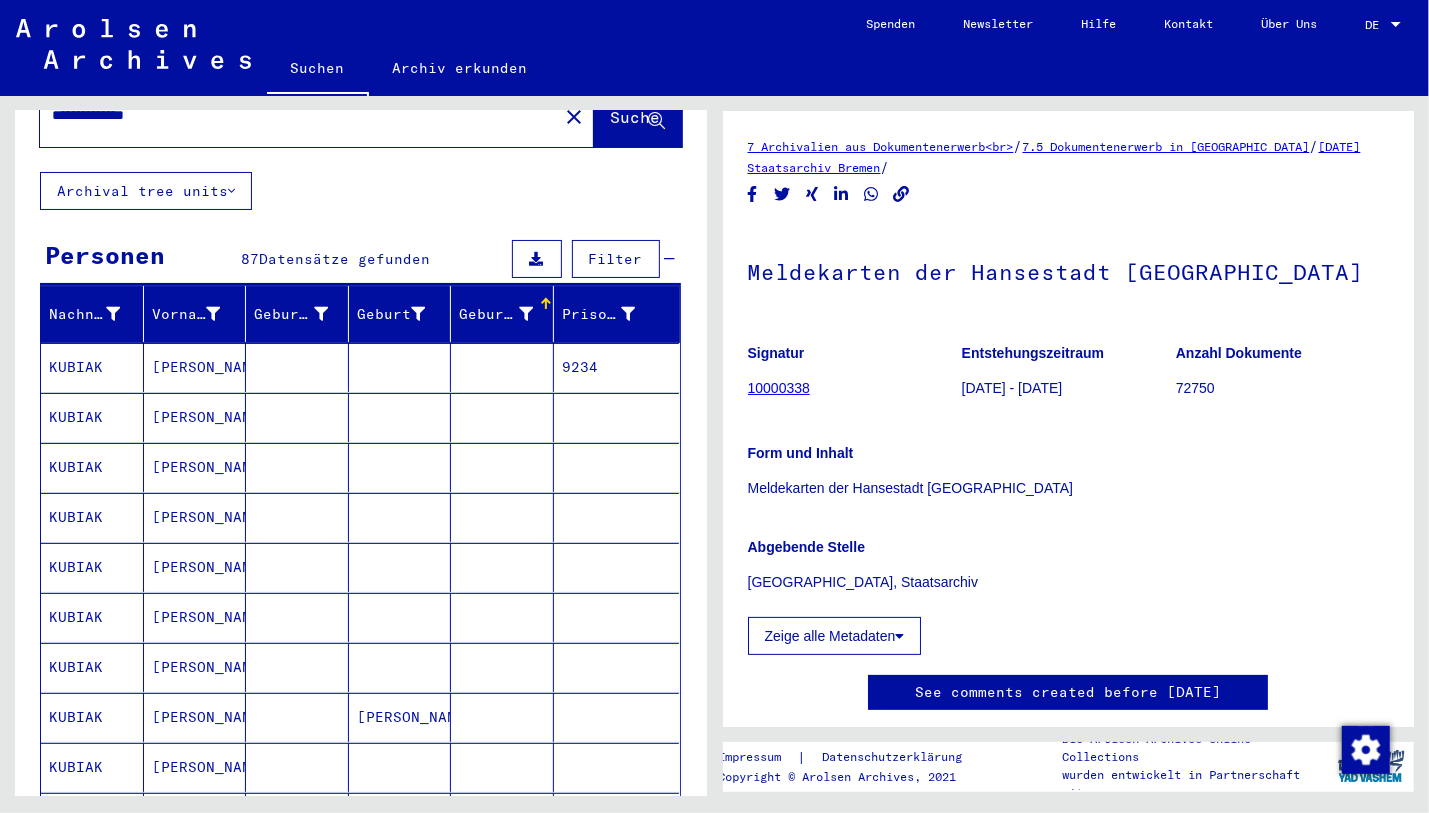 click on "[PERSON_NAME]" at bounding box center [195, 467] 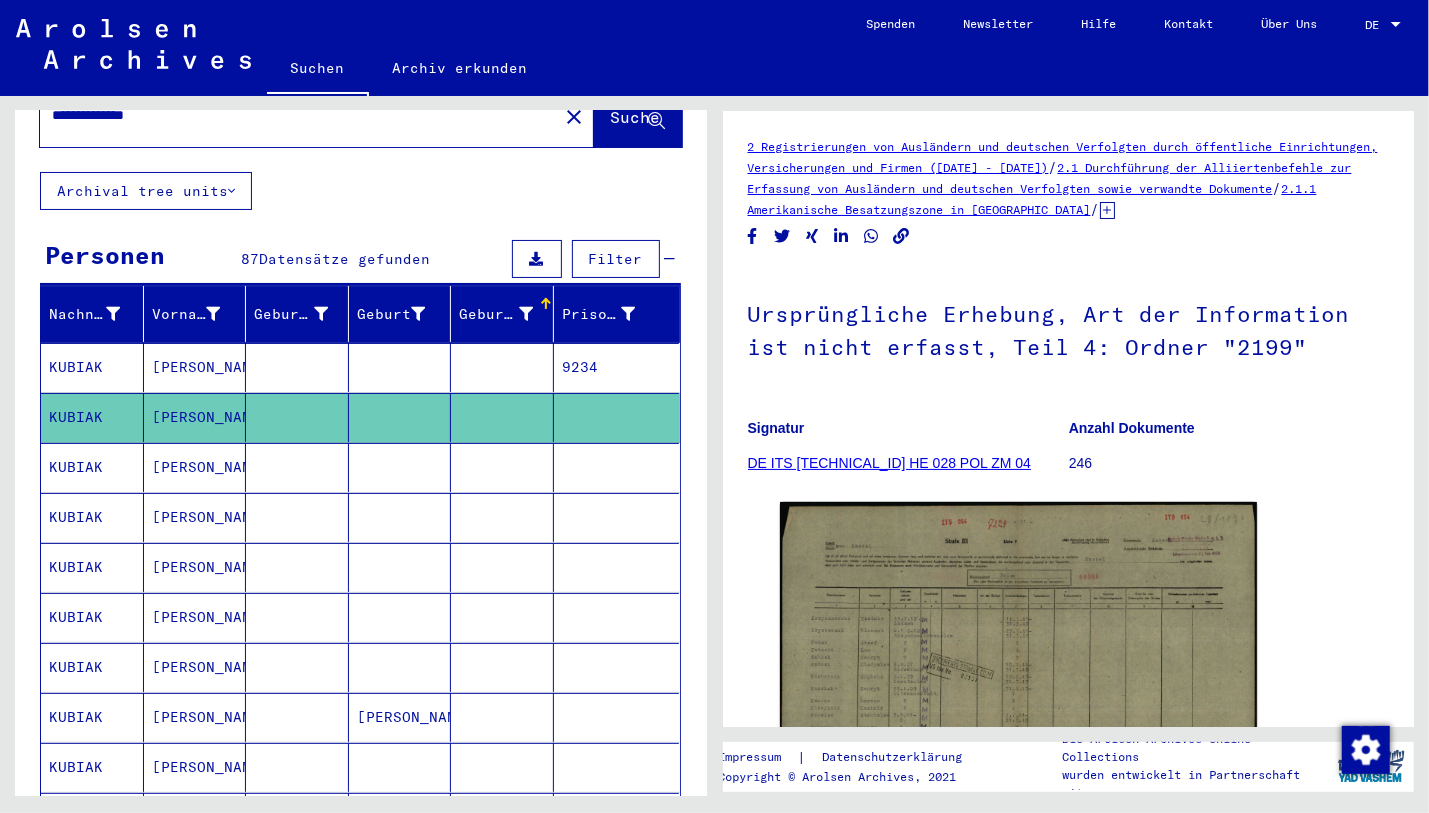 click on "[PERSON_NAME]" at bounding box center [195, 617] 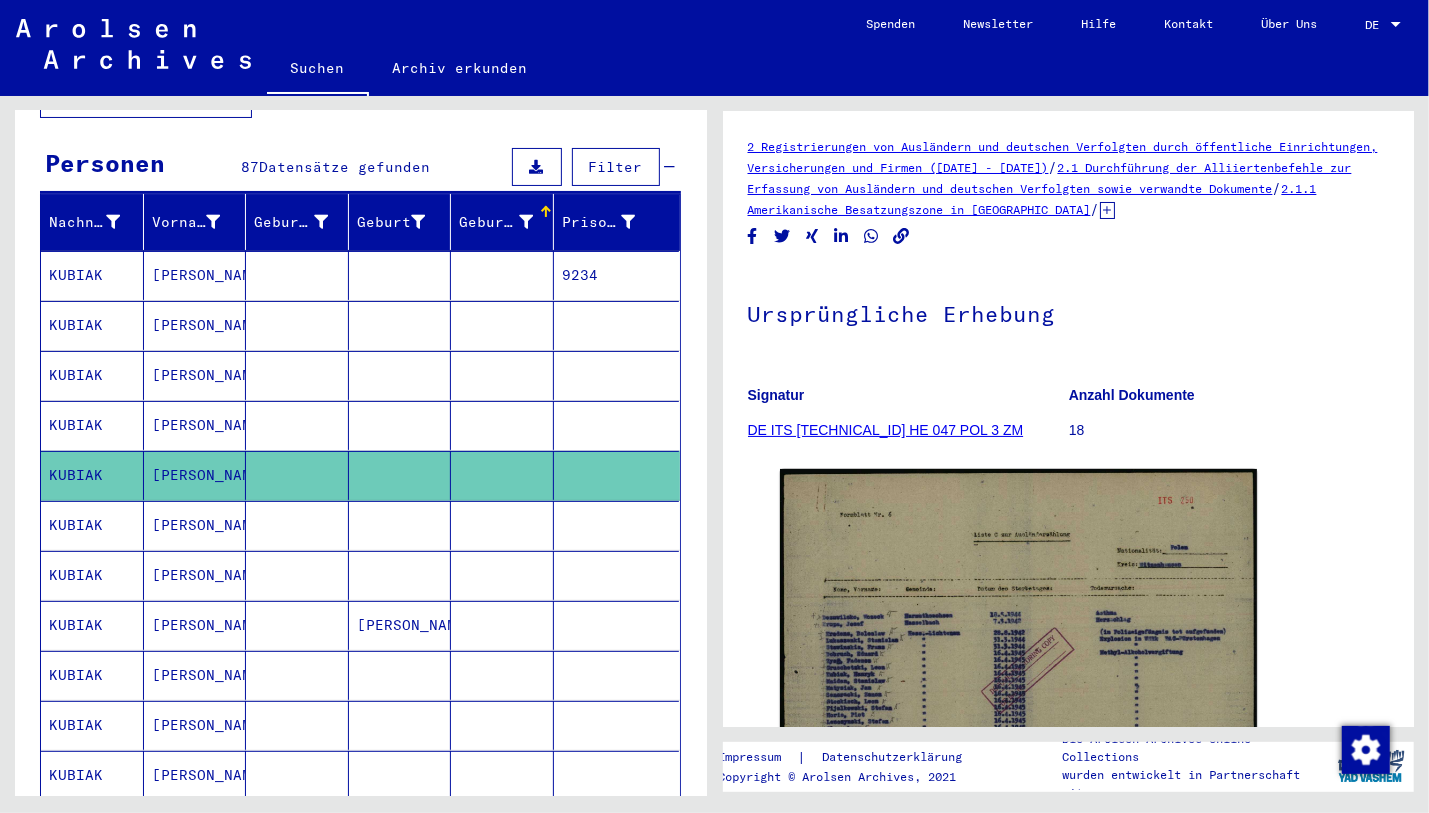 scroll, scrollTop: 179, scrollLeft: 0, axis: vertical 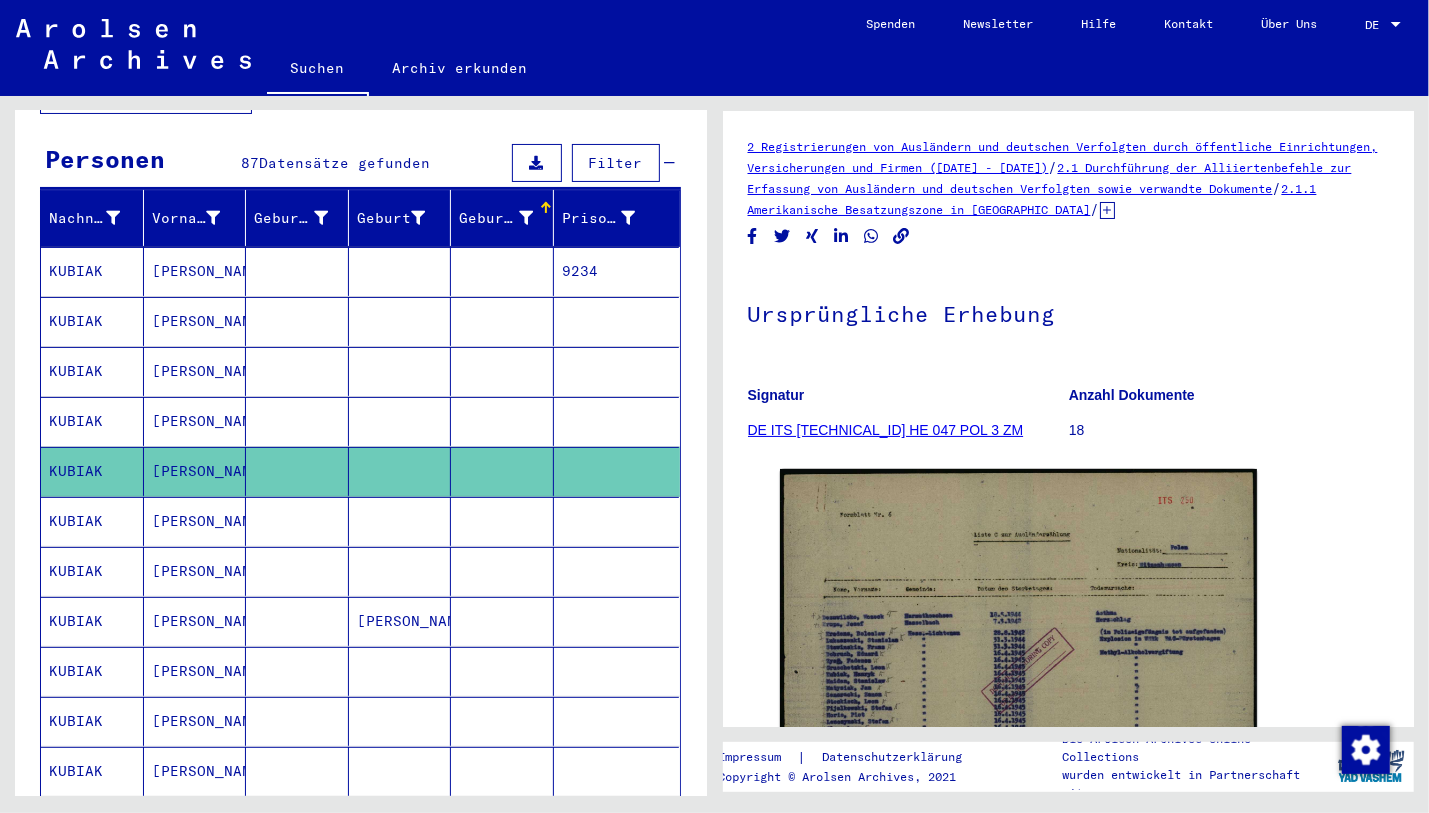 click on "[PERSON_NAME]" at bounding box center (195, 571) 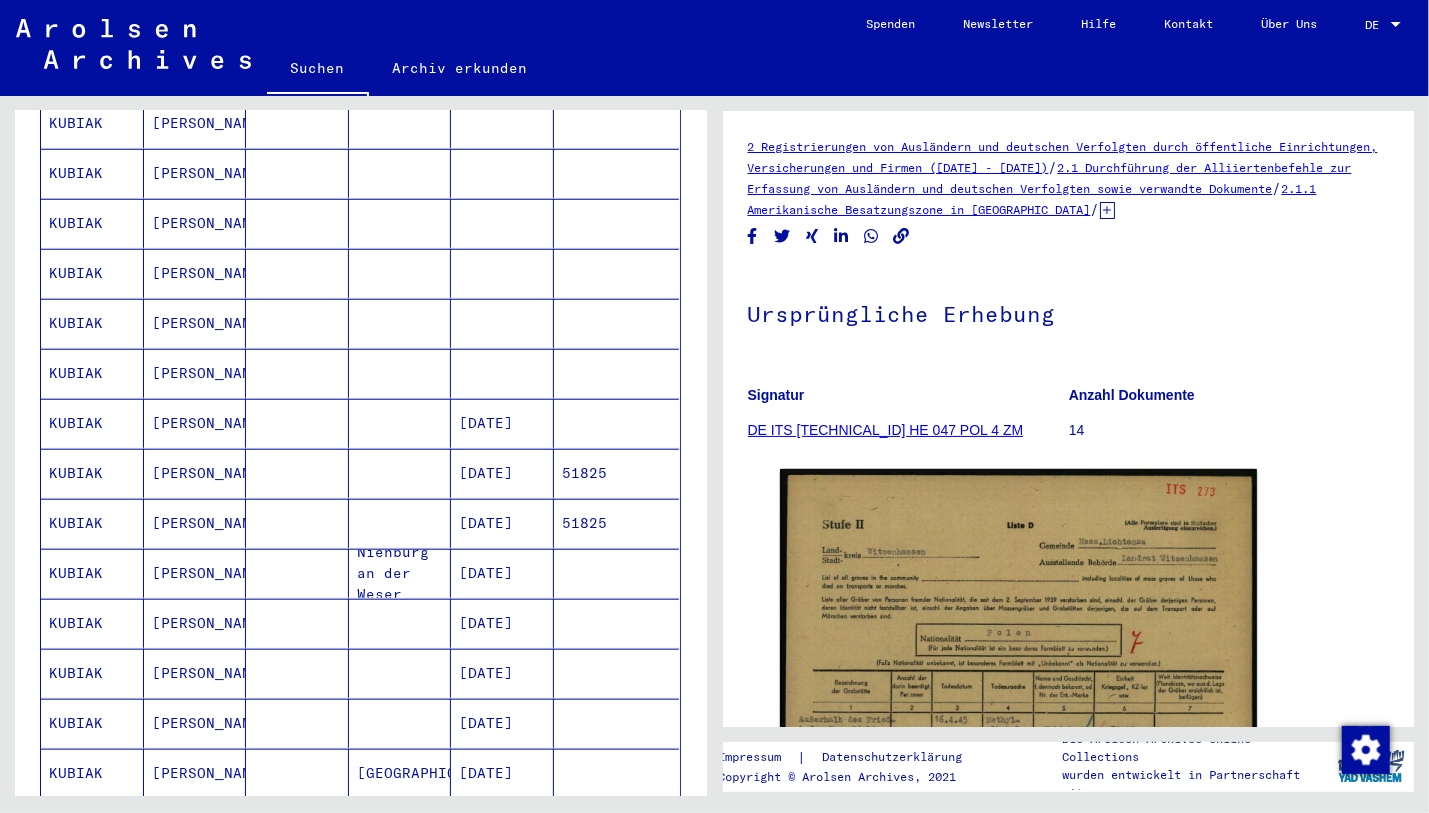 scroll, scrollTop: 964, scrollLeft: 0, axis: vertical 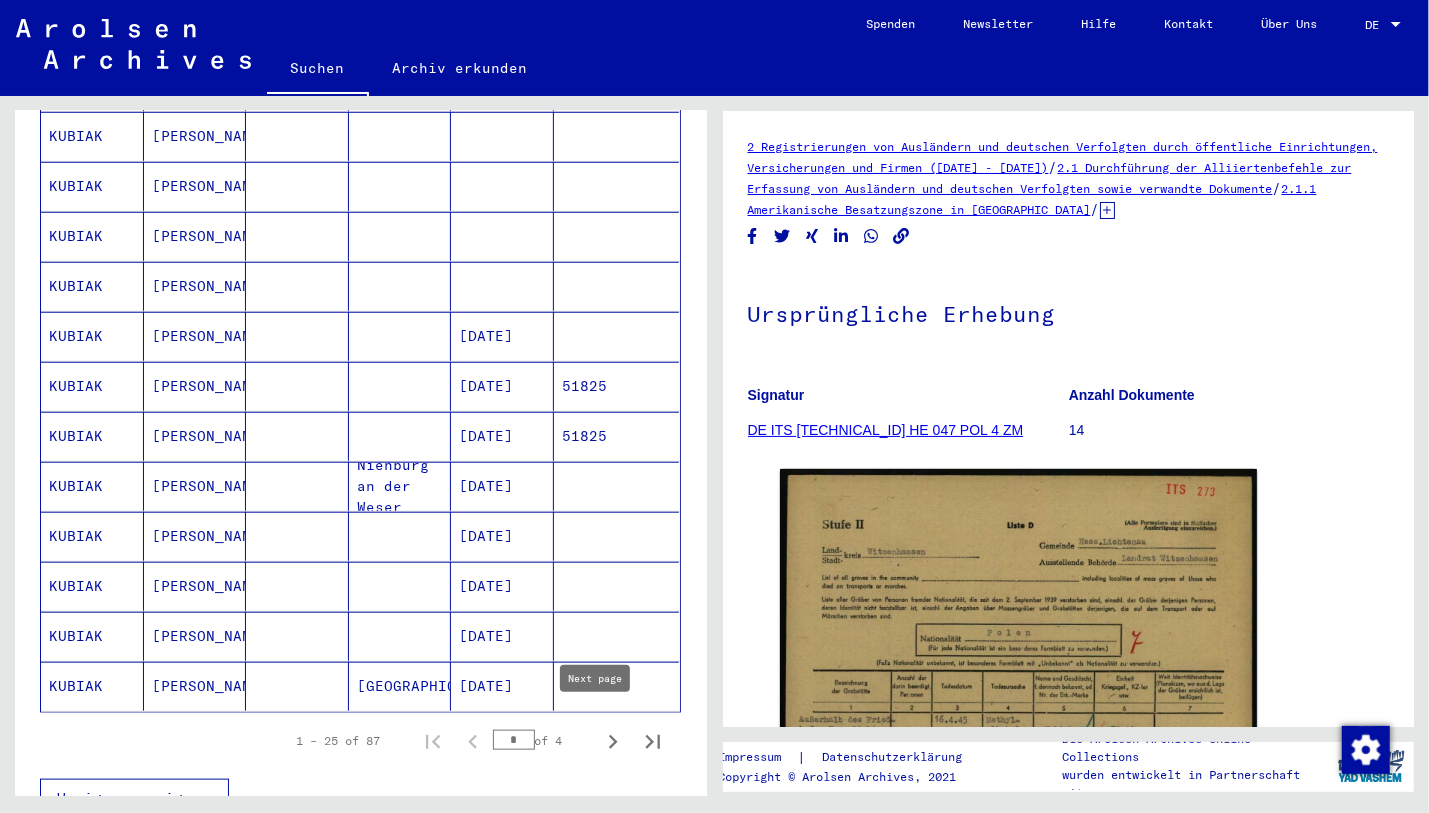 click 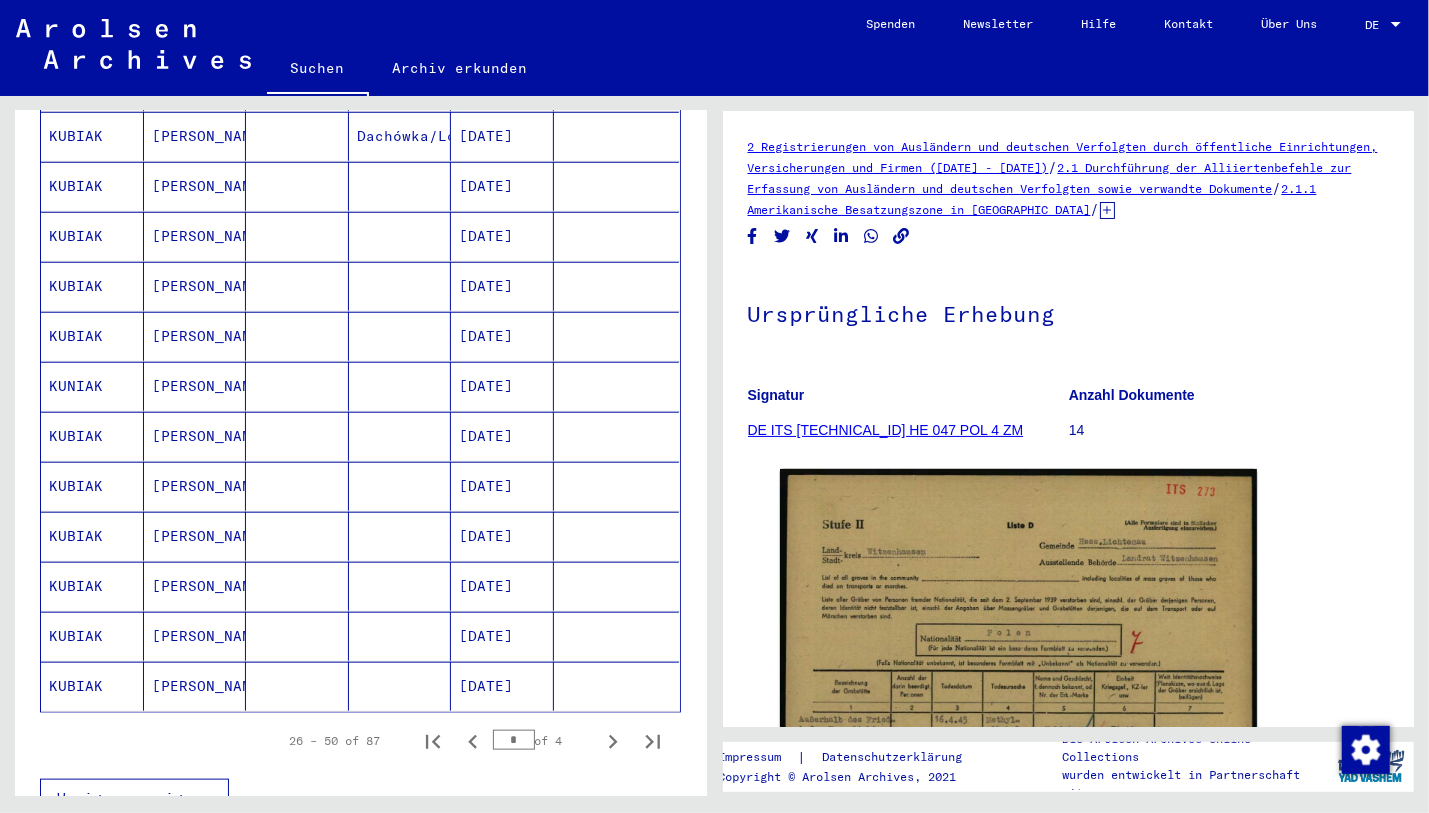 click 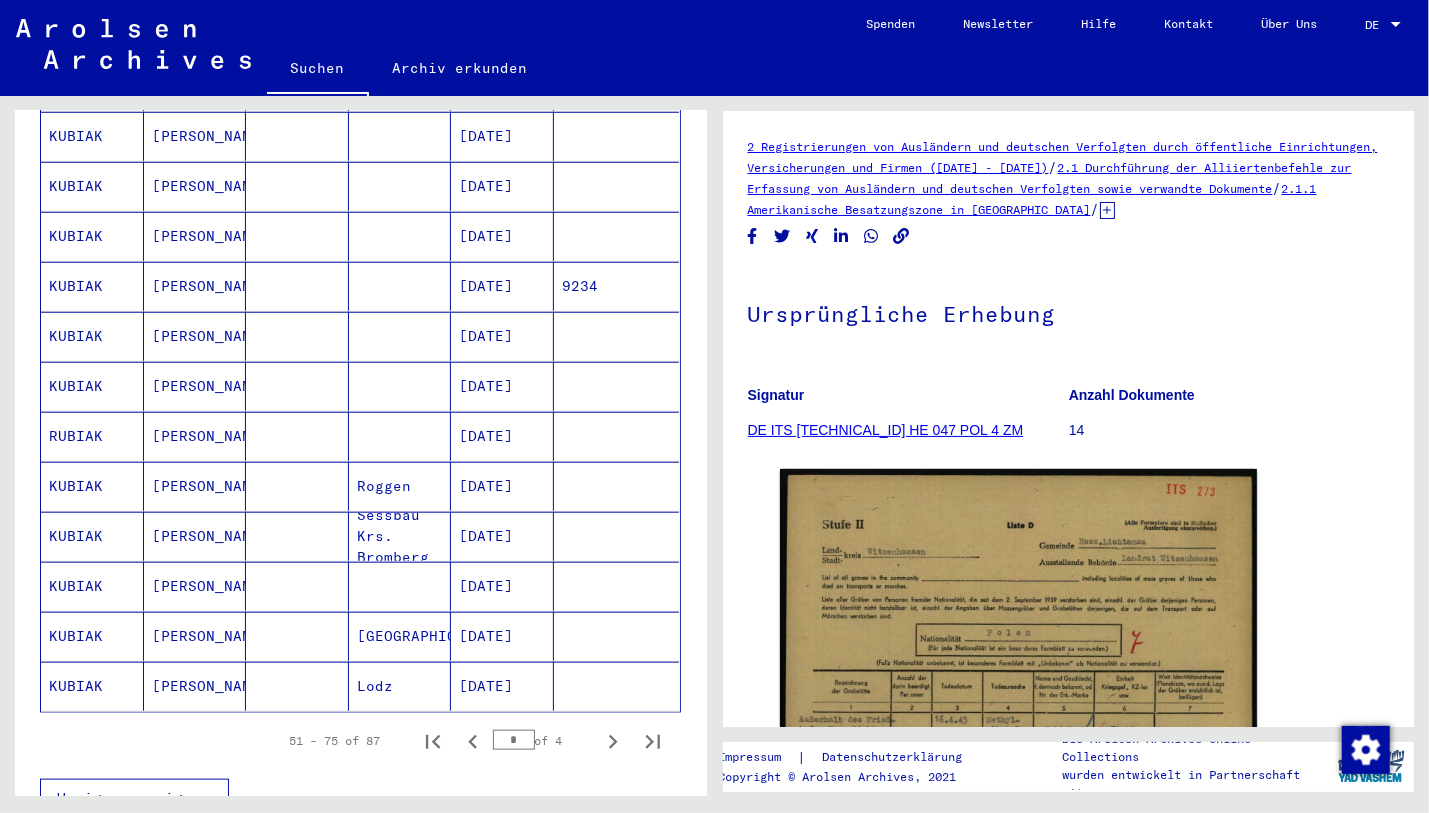 click 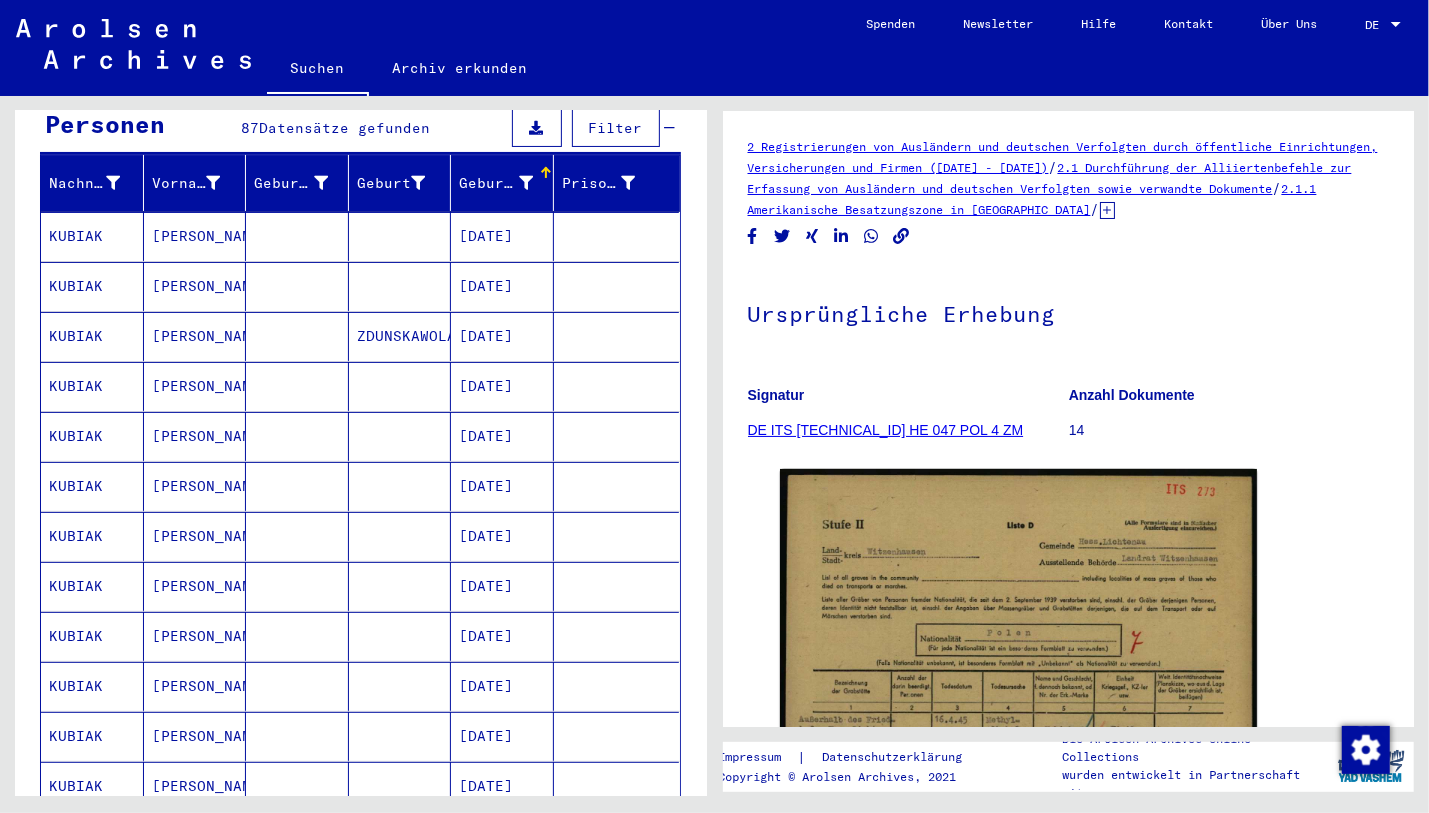 scroll, scrollTop: 204, scrollLeft: 0, axis: vertical 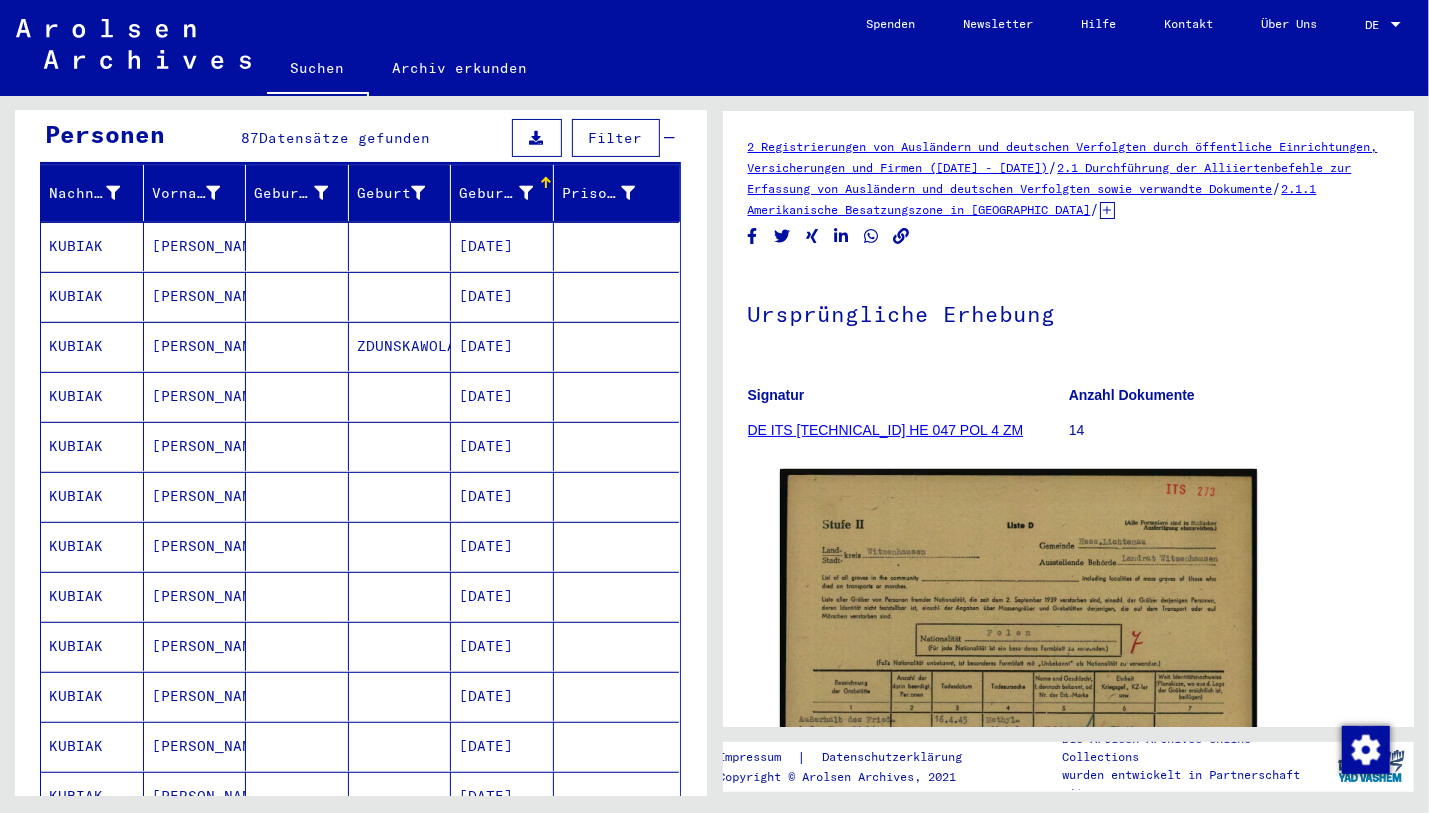 click at bounding box center (400, 496) 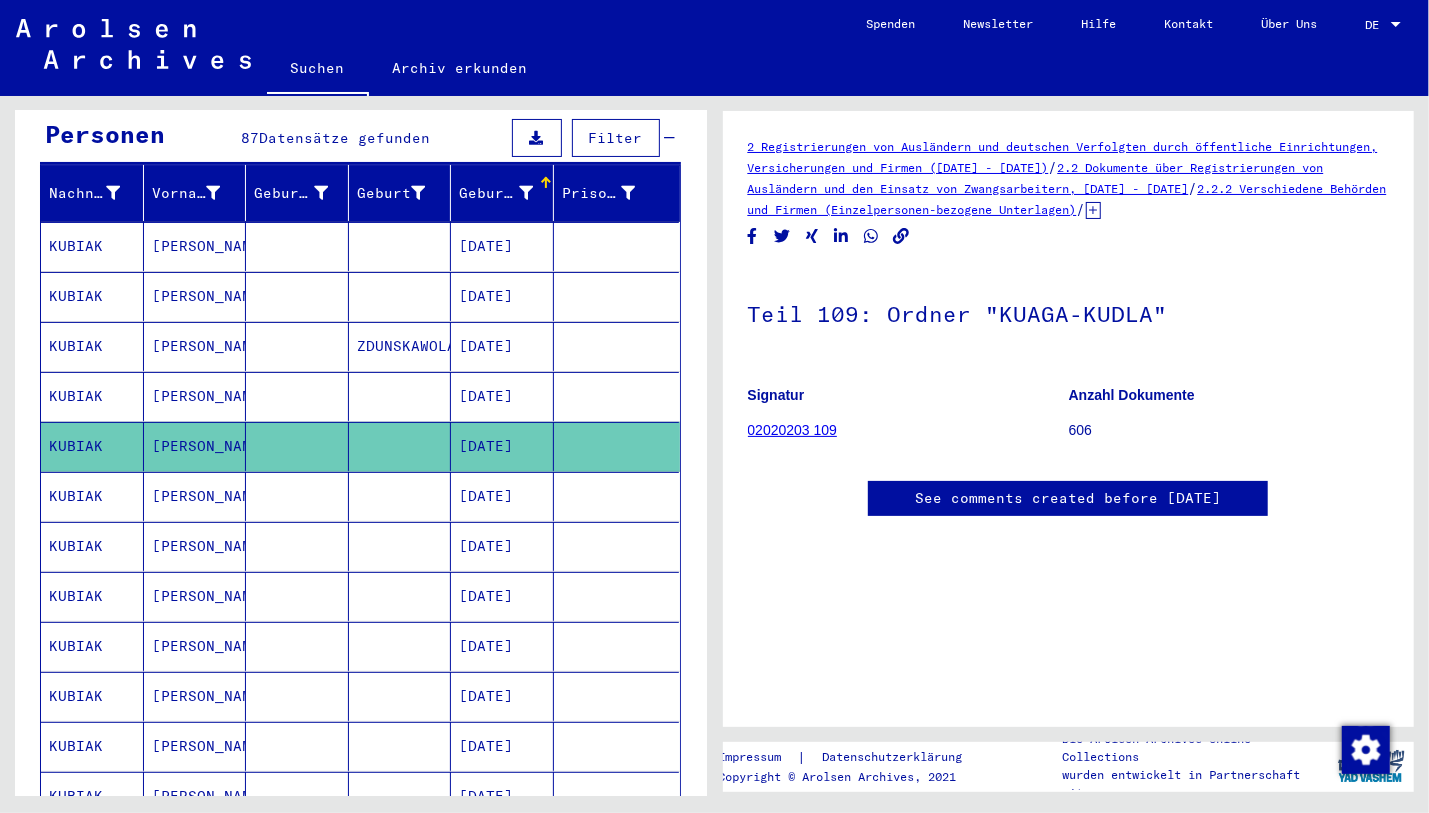 click at bounding box center [400, 446] 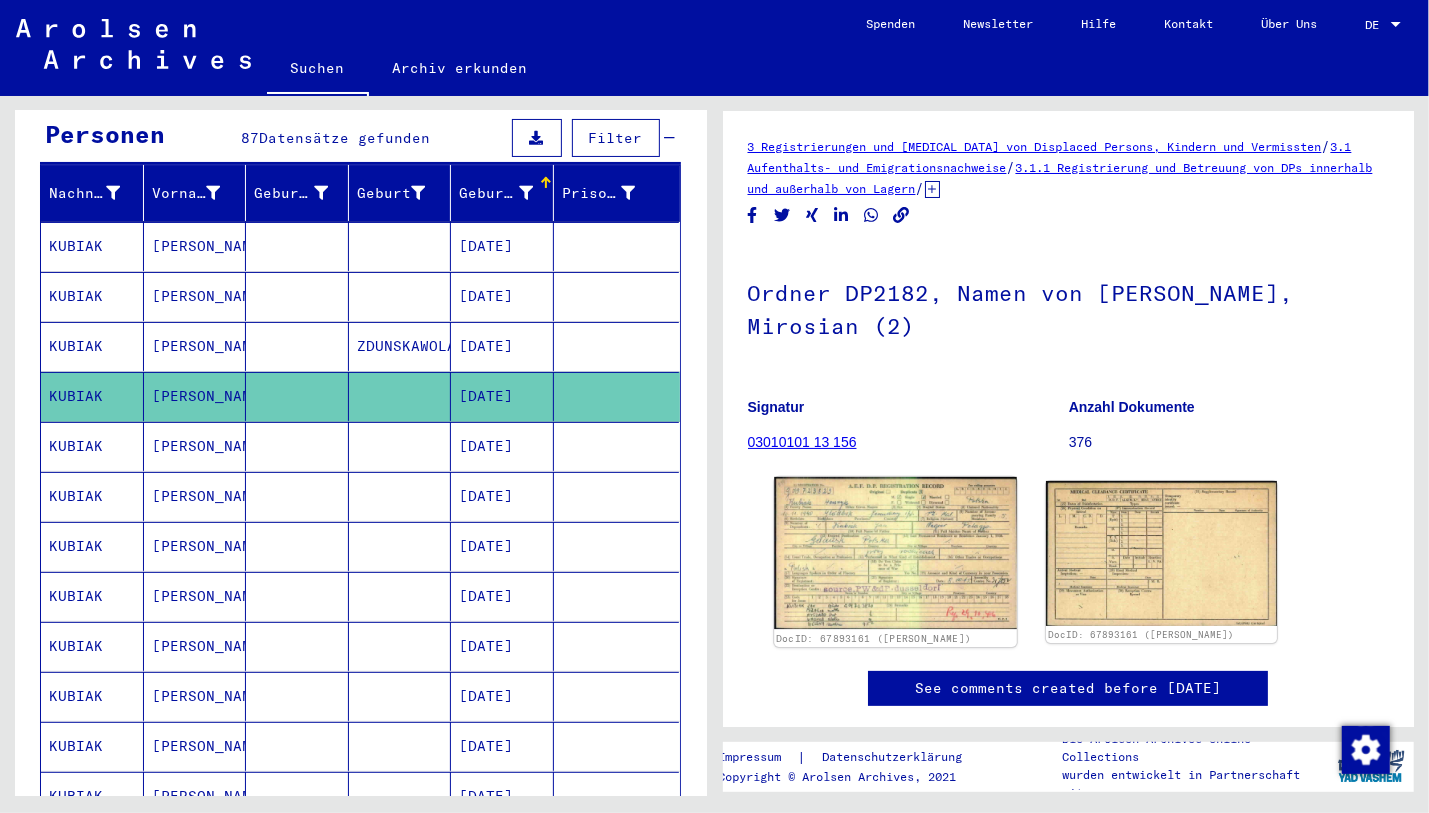 click 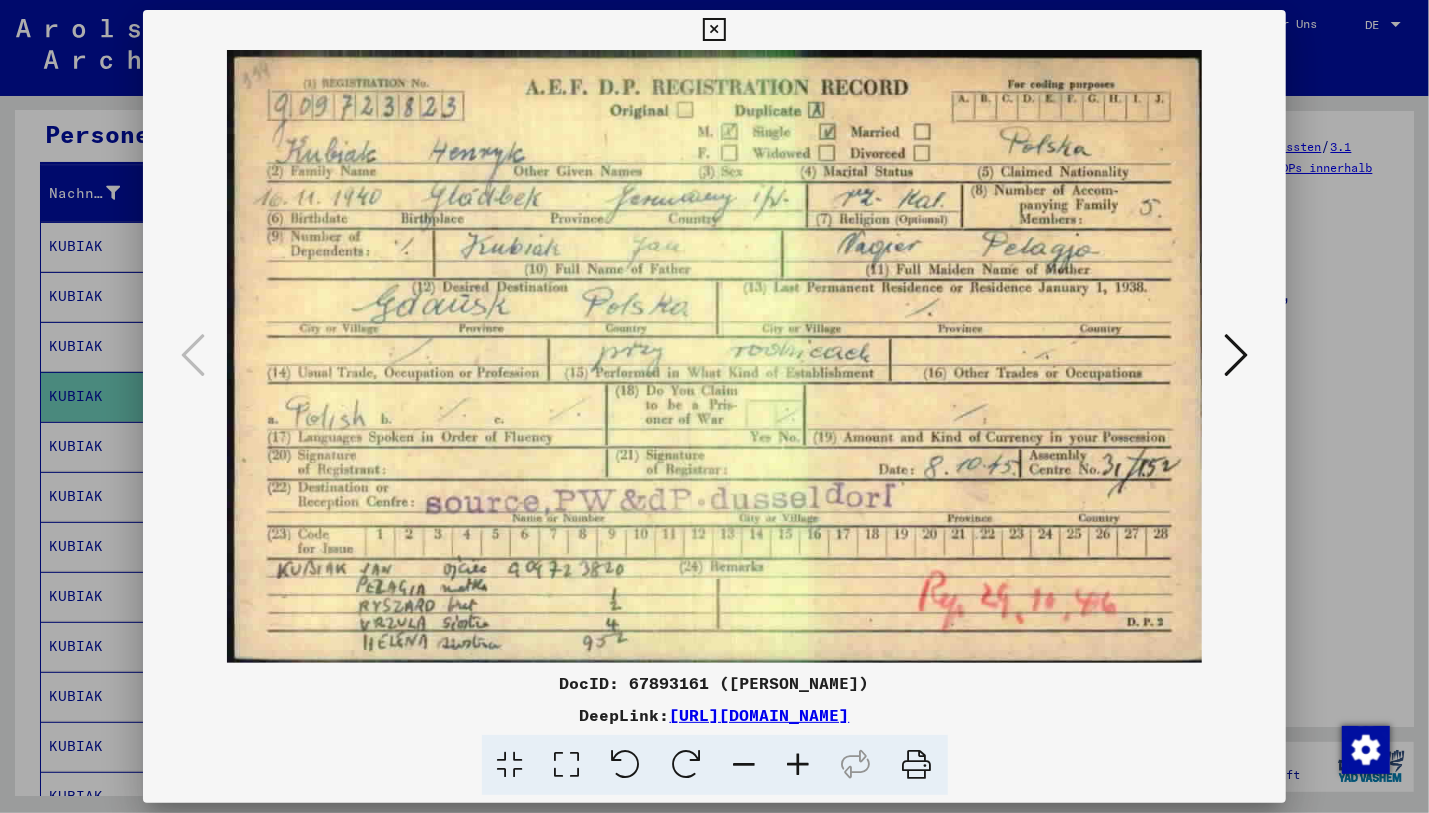 click at bounding box center (714, 30) 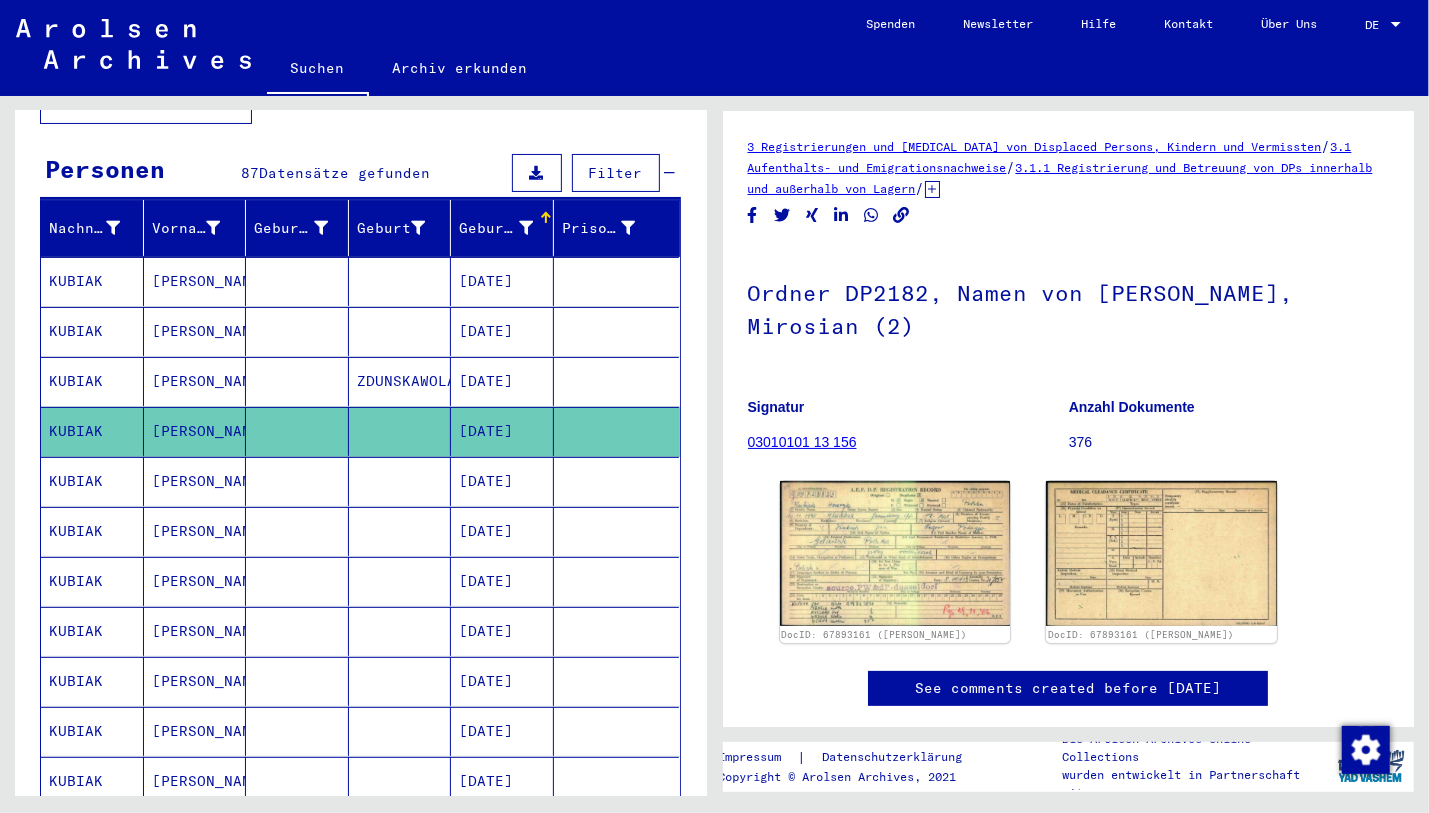 scroll, scrollTop: 193, scrollLeft: 0, axis: vertical 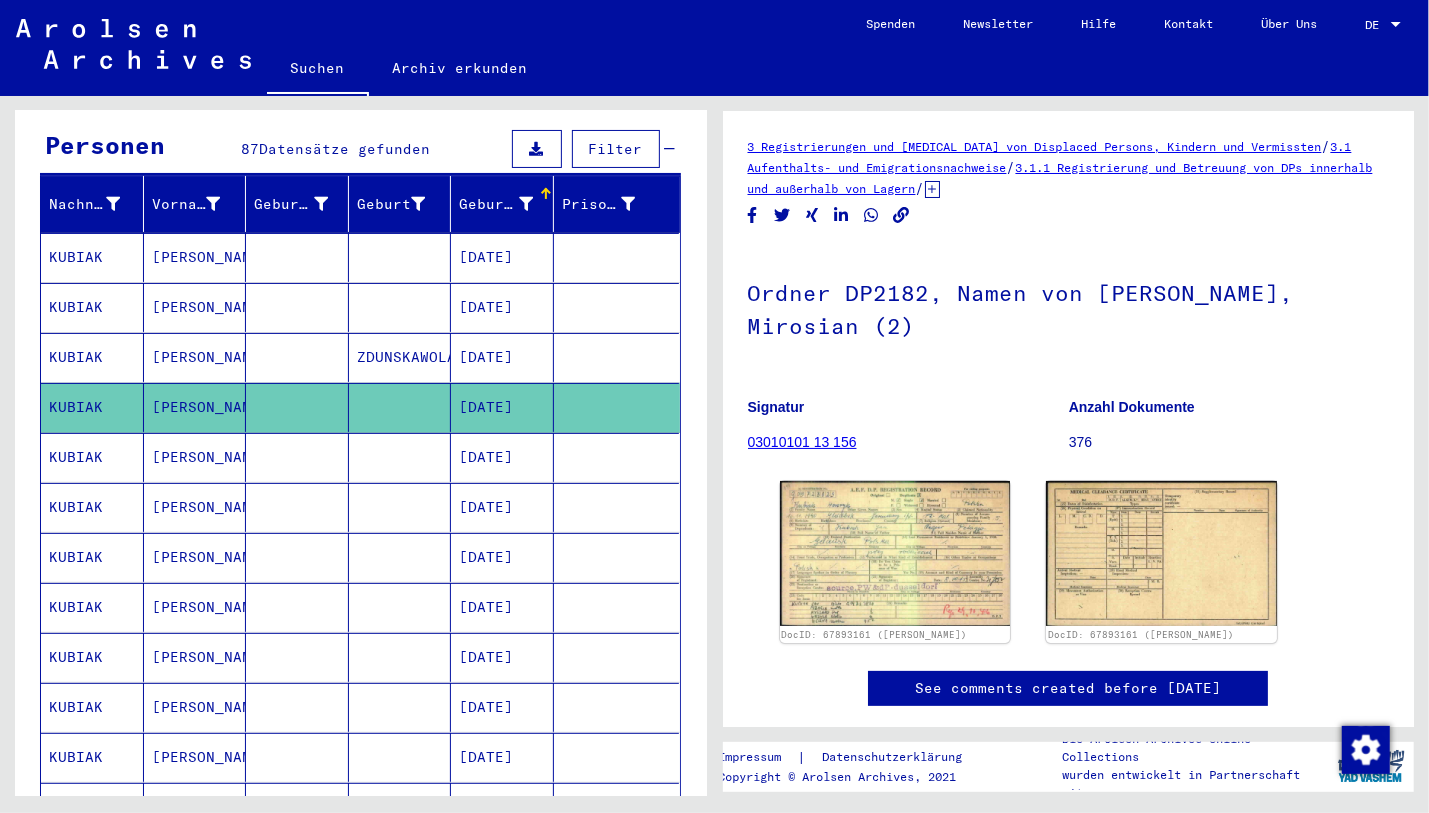 click on "[PERSON_NAME]" at bounding box center (195, 557) 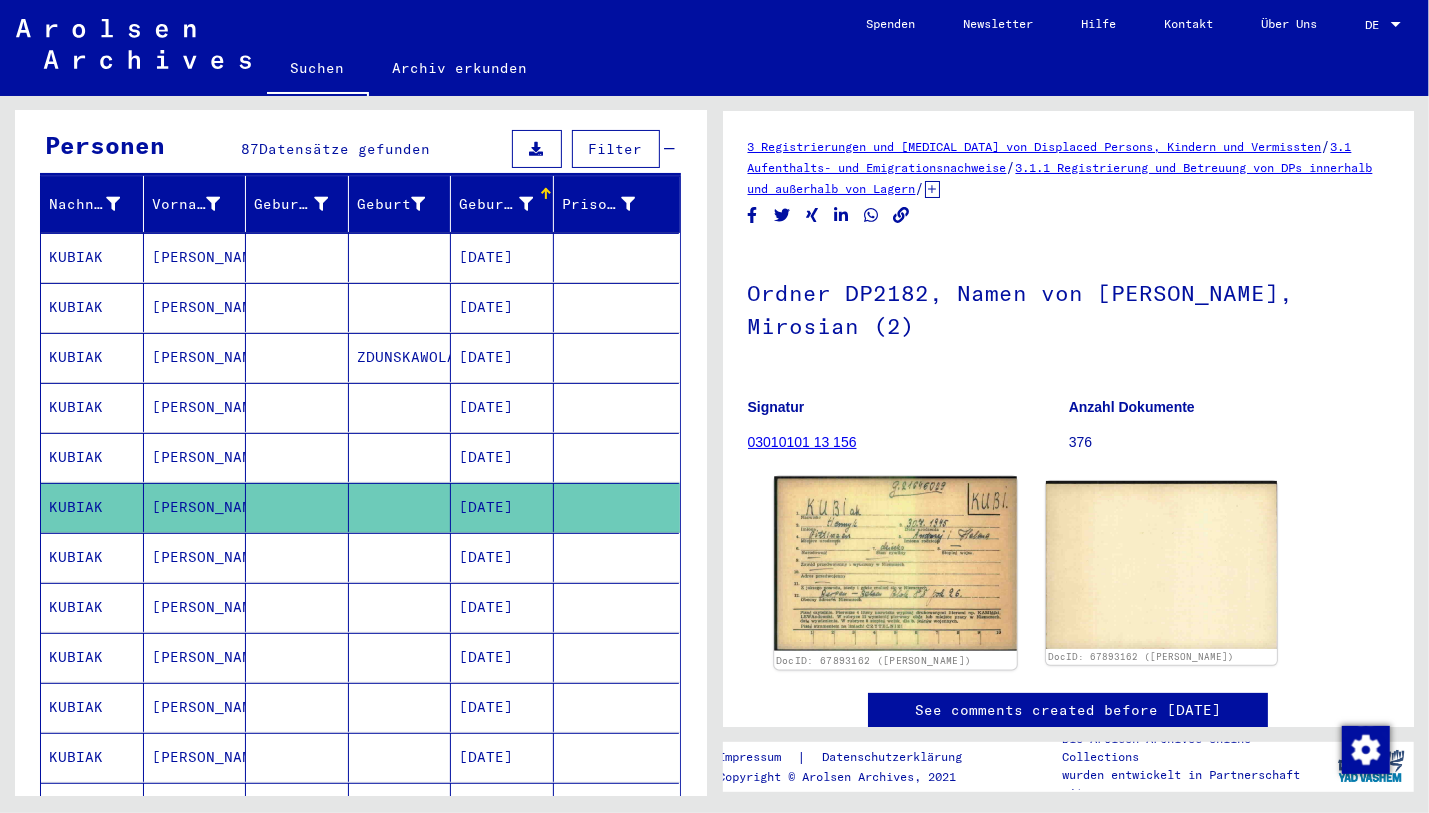 click 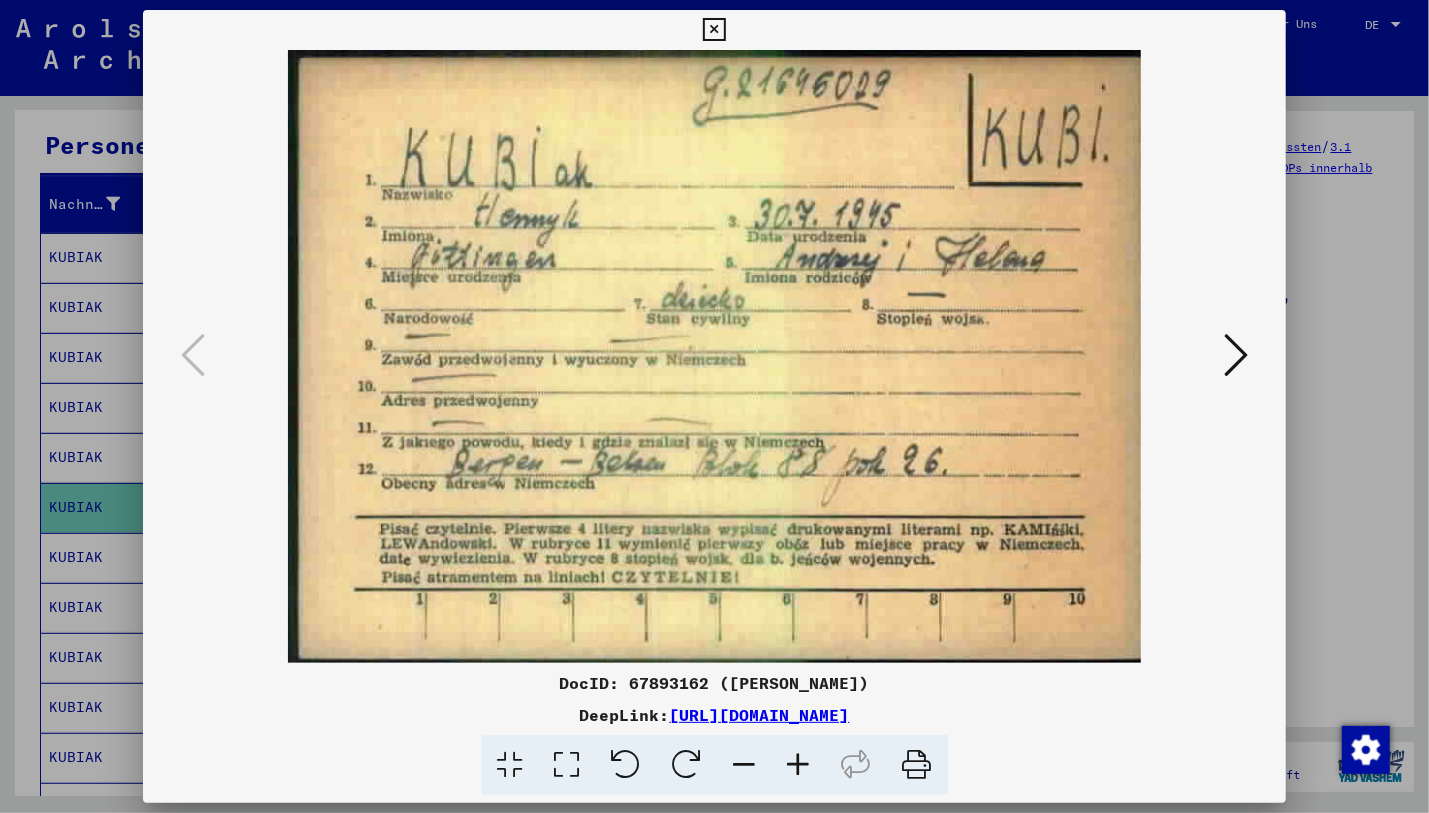 click at bounding box center (714, 30) 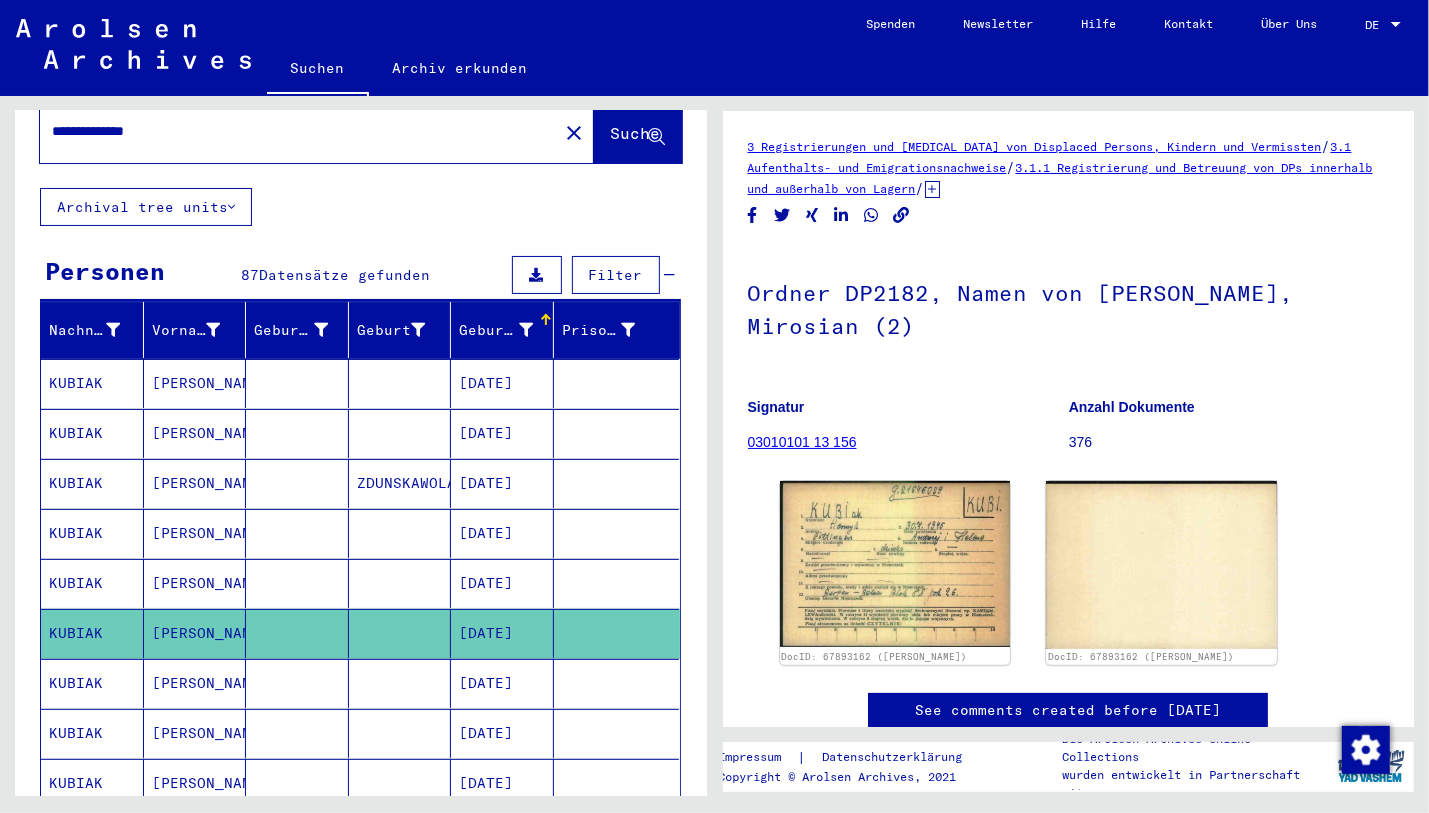 scroll, scrollTop: 0, scrollLeft: 0, axis: both 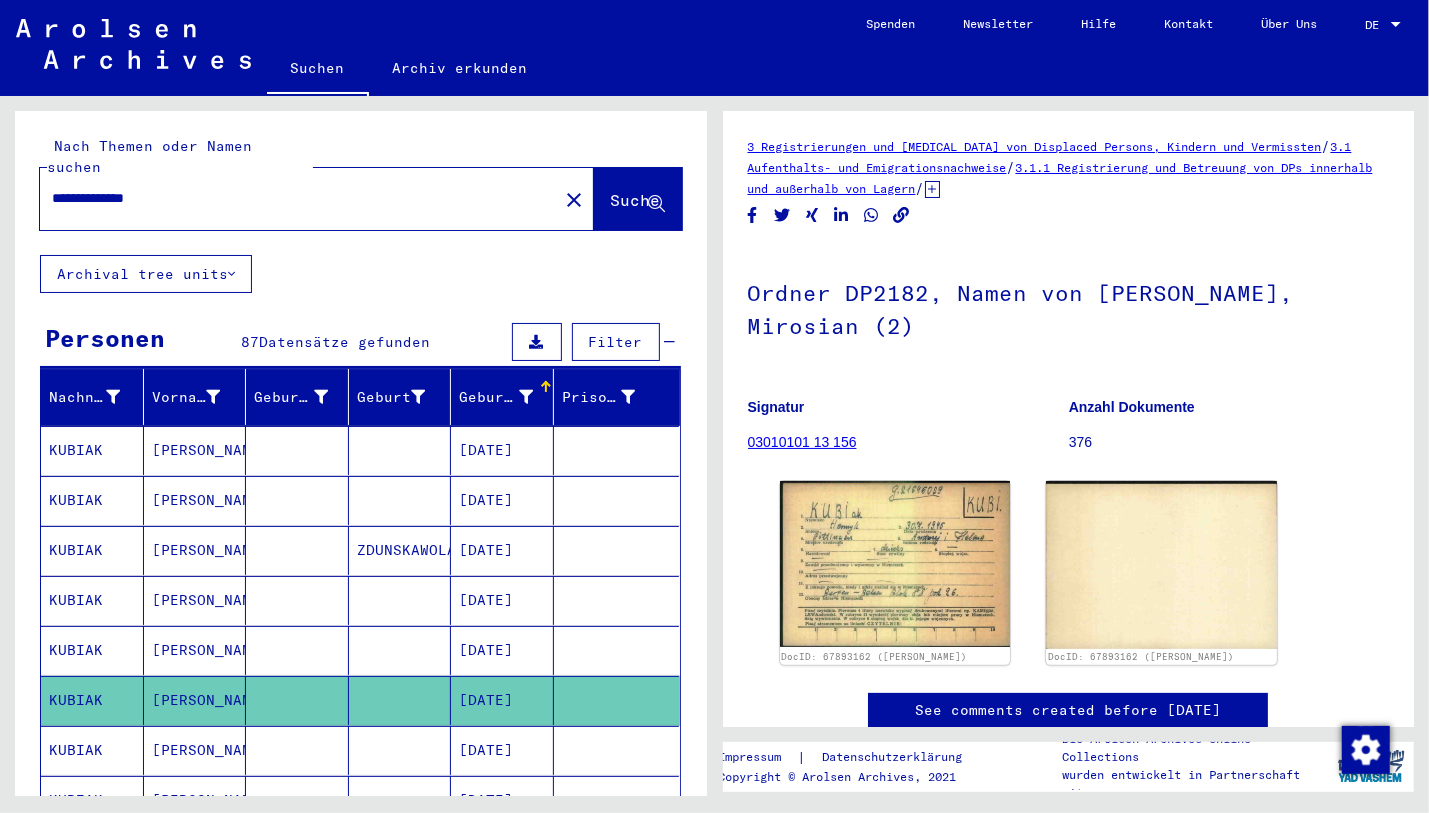 click on "**********" at bounding box center (299, 198) 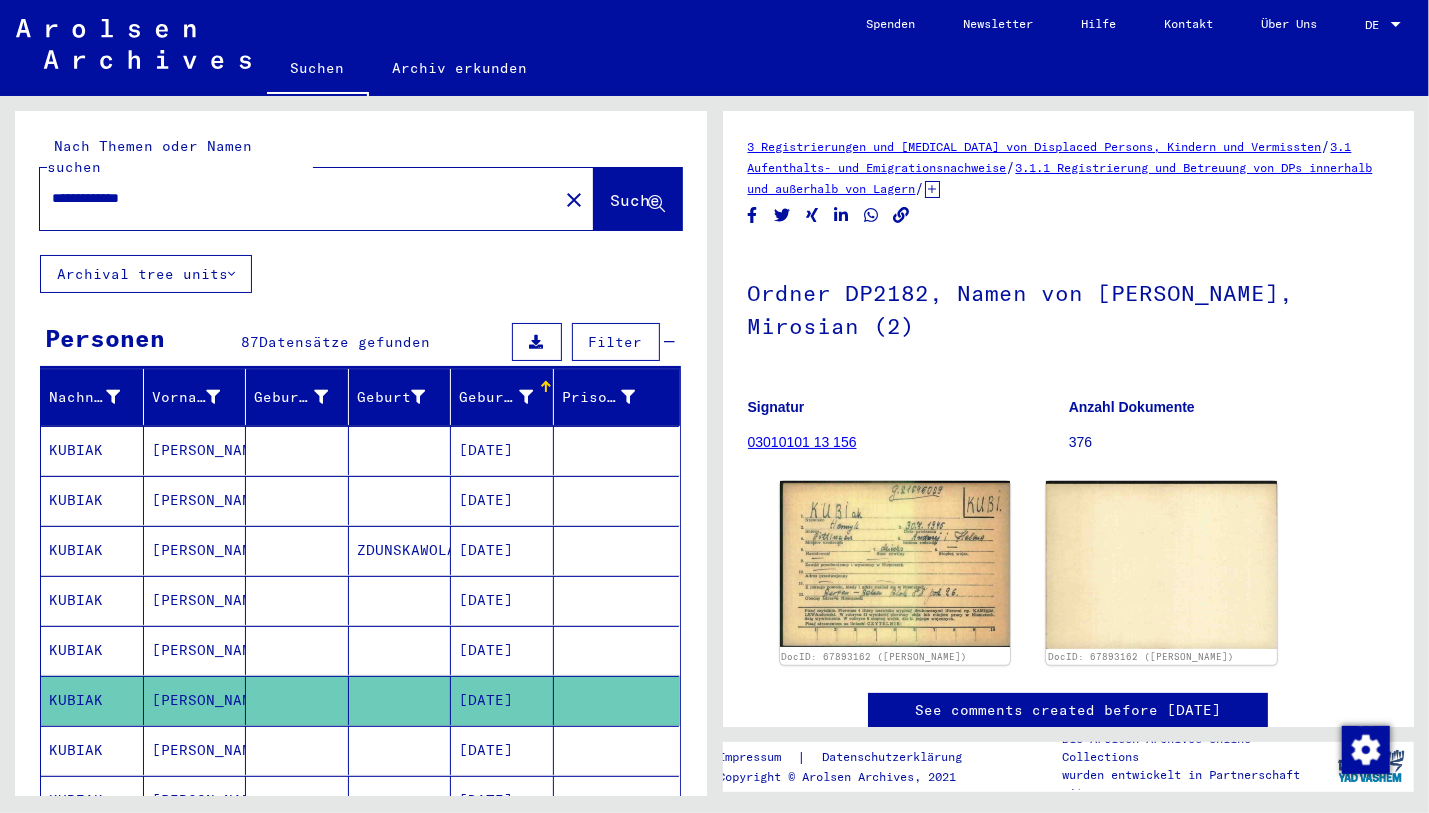 type on "**********" 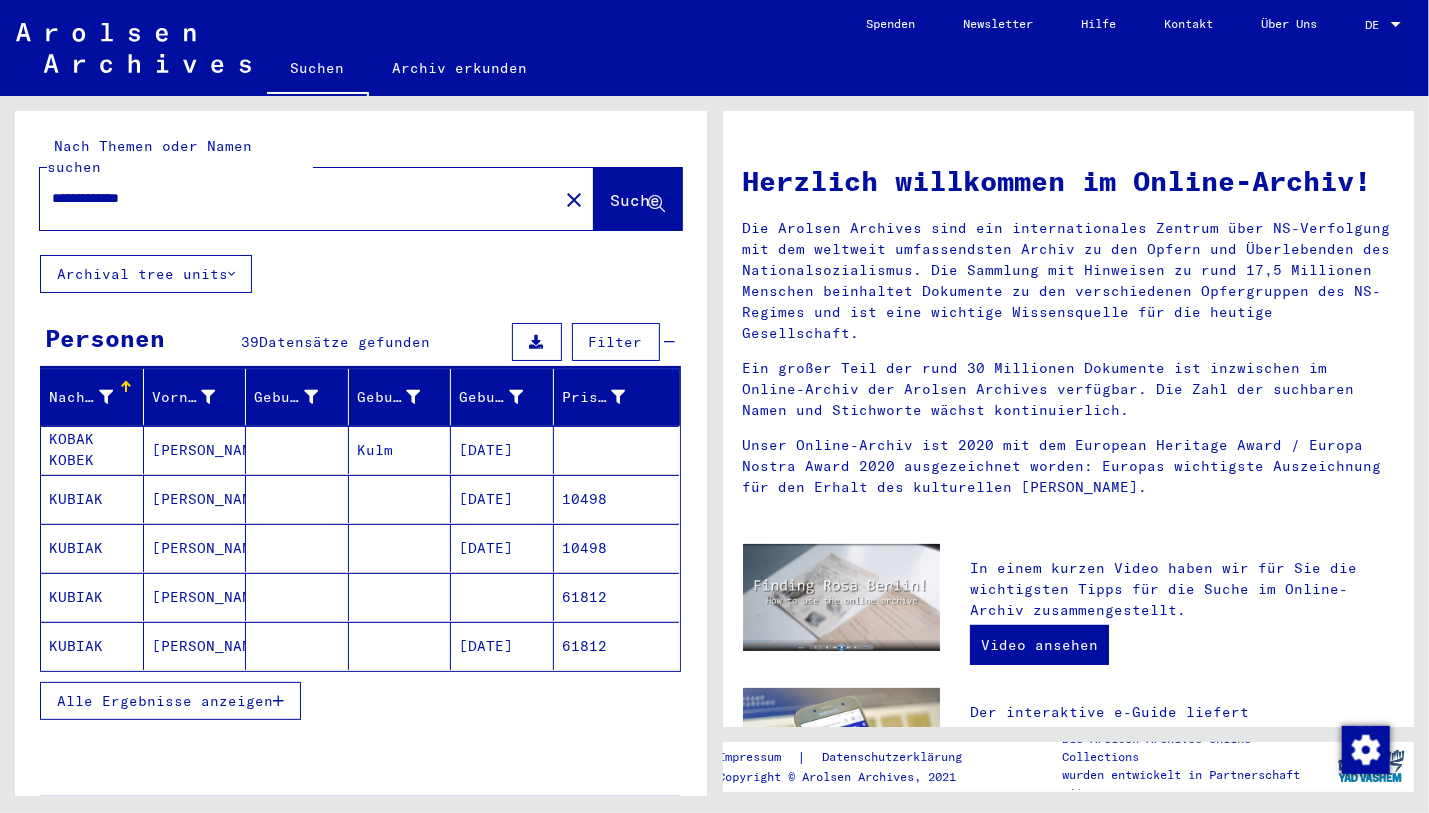 click on "Alle Ergebnisse anzeigen" at bounding box center [170, 701] 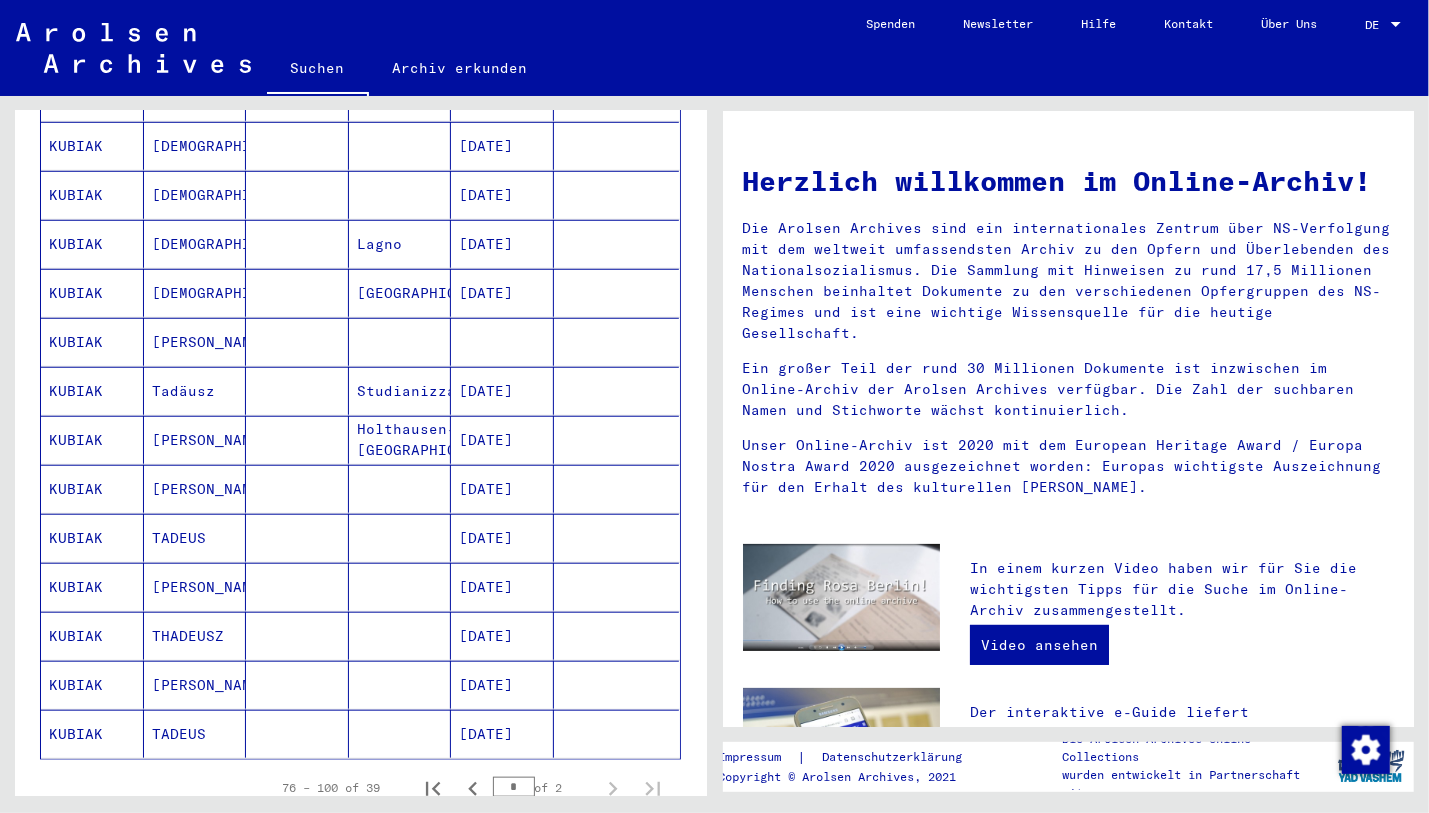scroll, scrollTop: 938, scrollLeft: 0, axis: vertical 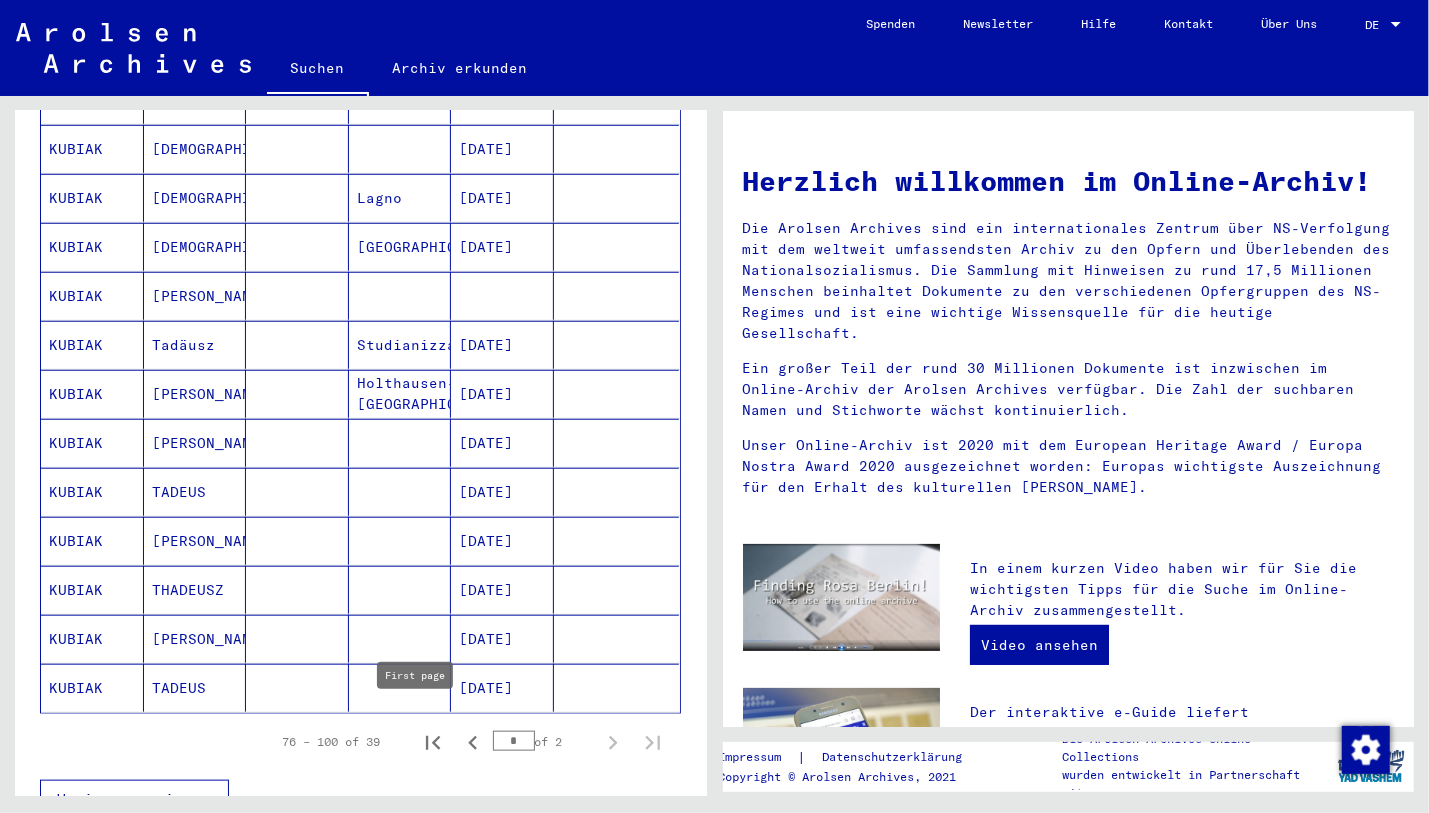 click 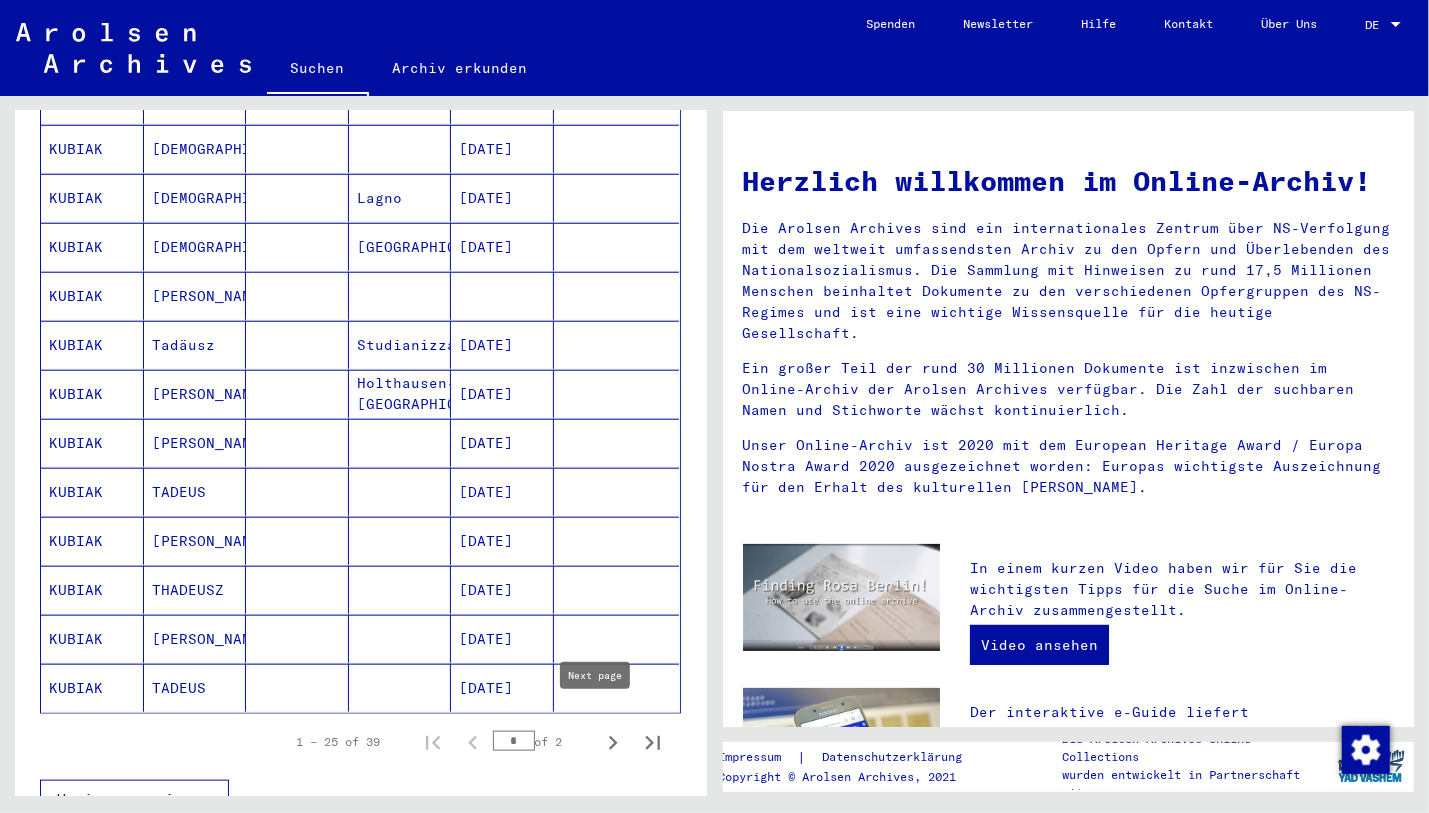 click 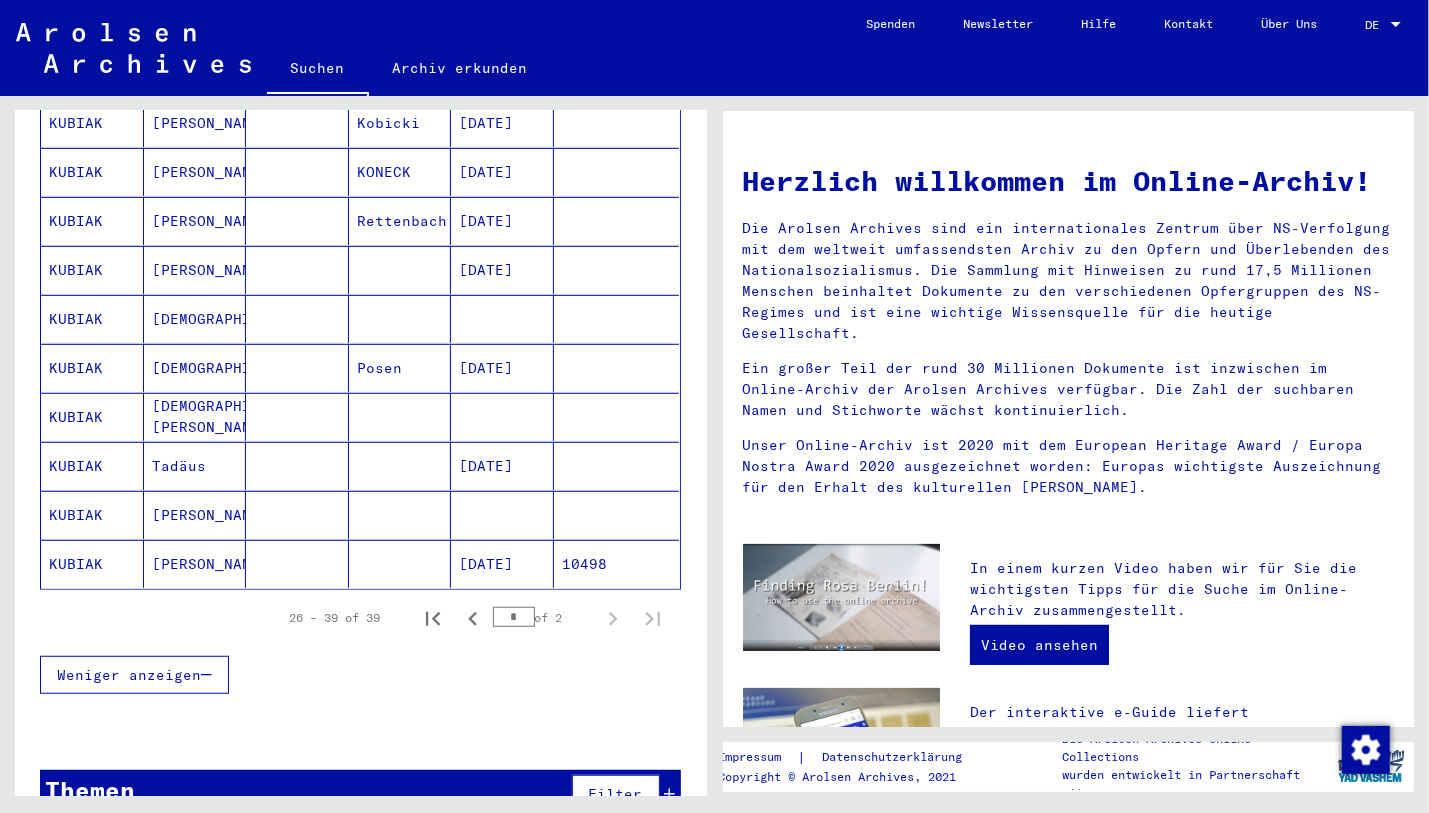 scroll, scrollTop: 524, scrollLeft: 0, axis: vertical 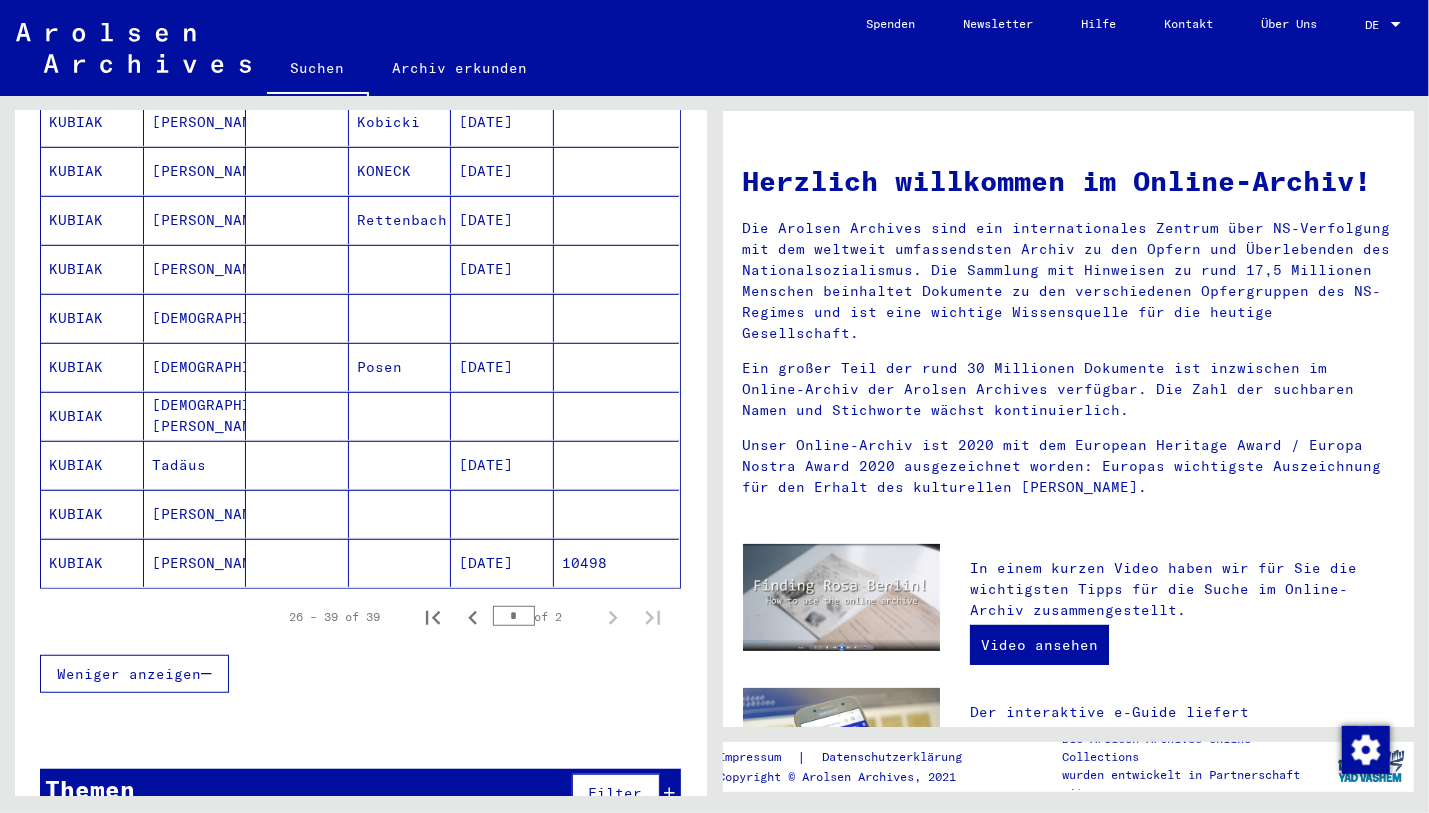 click at bounding box center [297, 465] 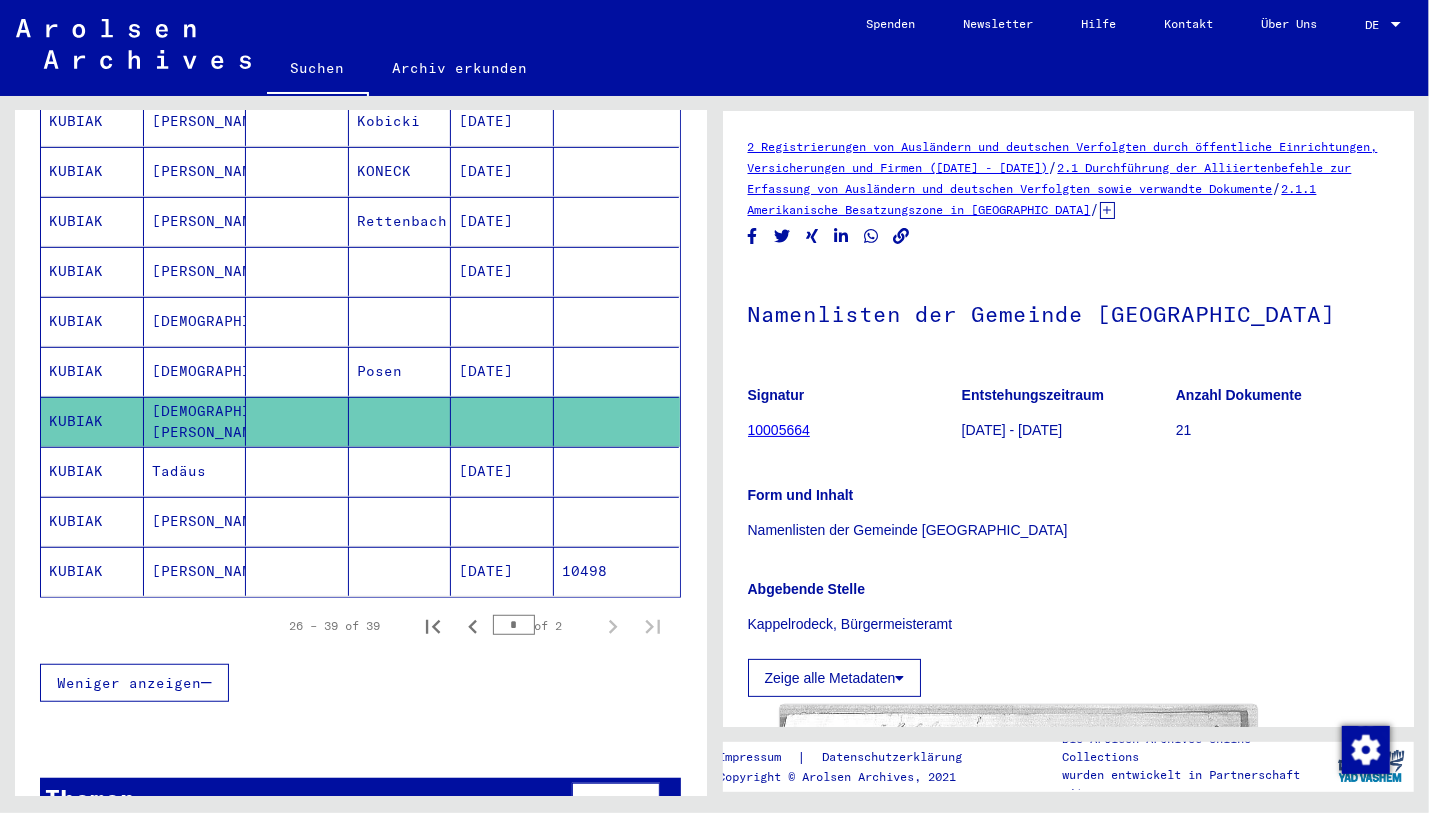 click on "[DATE]" at bounding box center (502, 421) 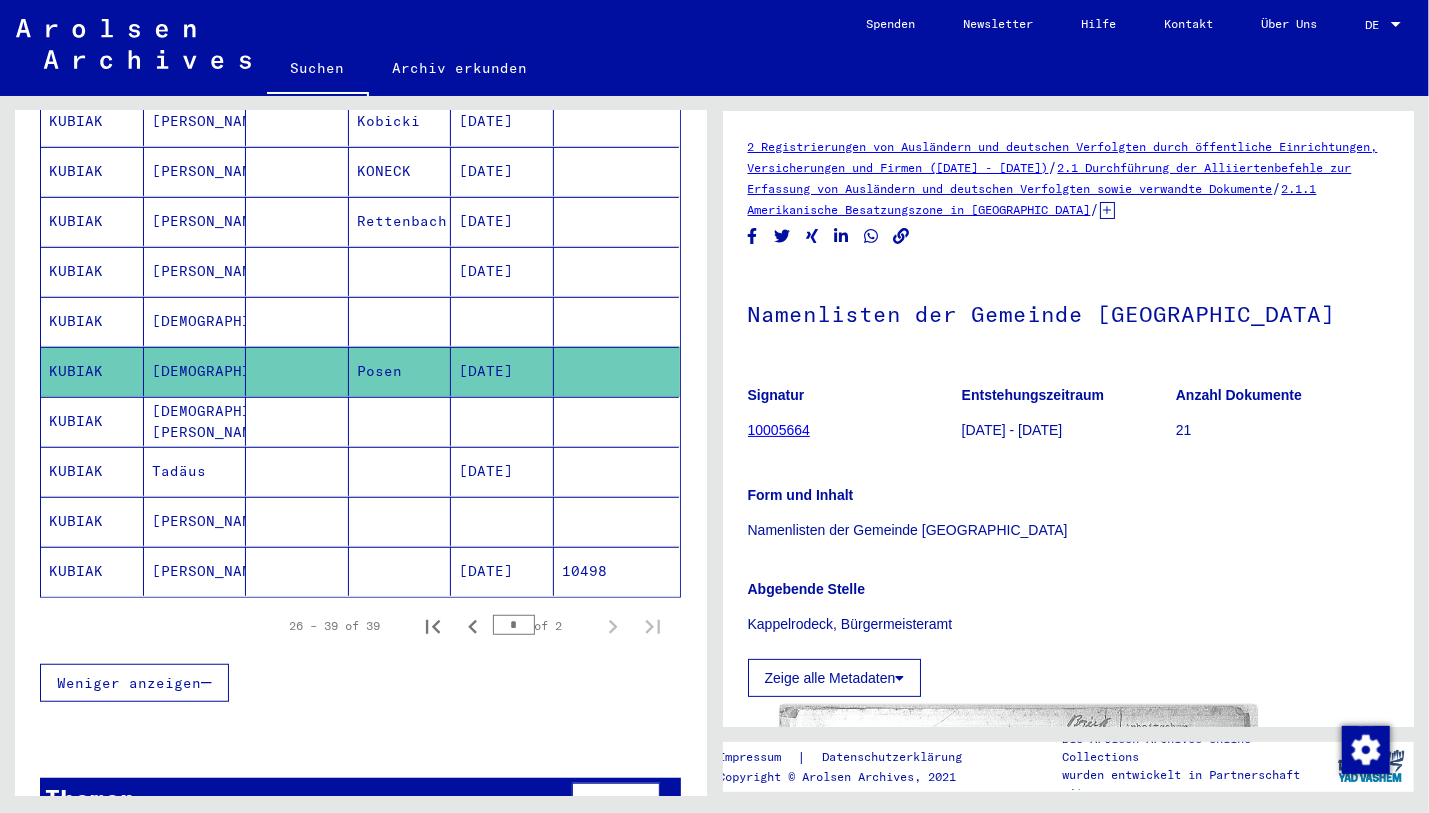 click on "[PERSON_NAME]" at bounding box center (195, 571) 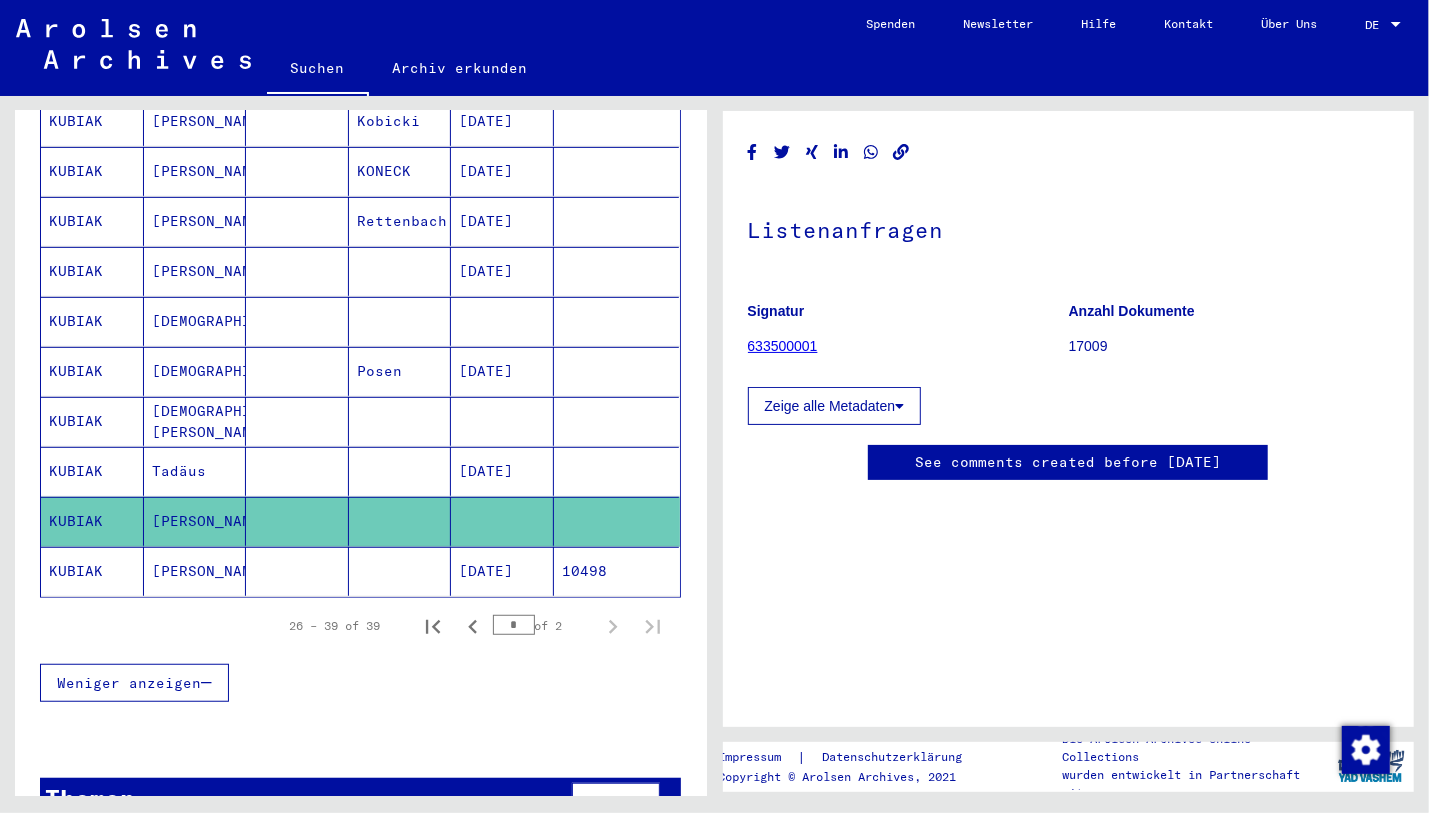 click on "Tadäus" at bounding box center [195, 521] 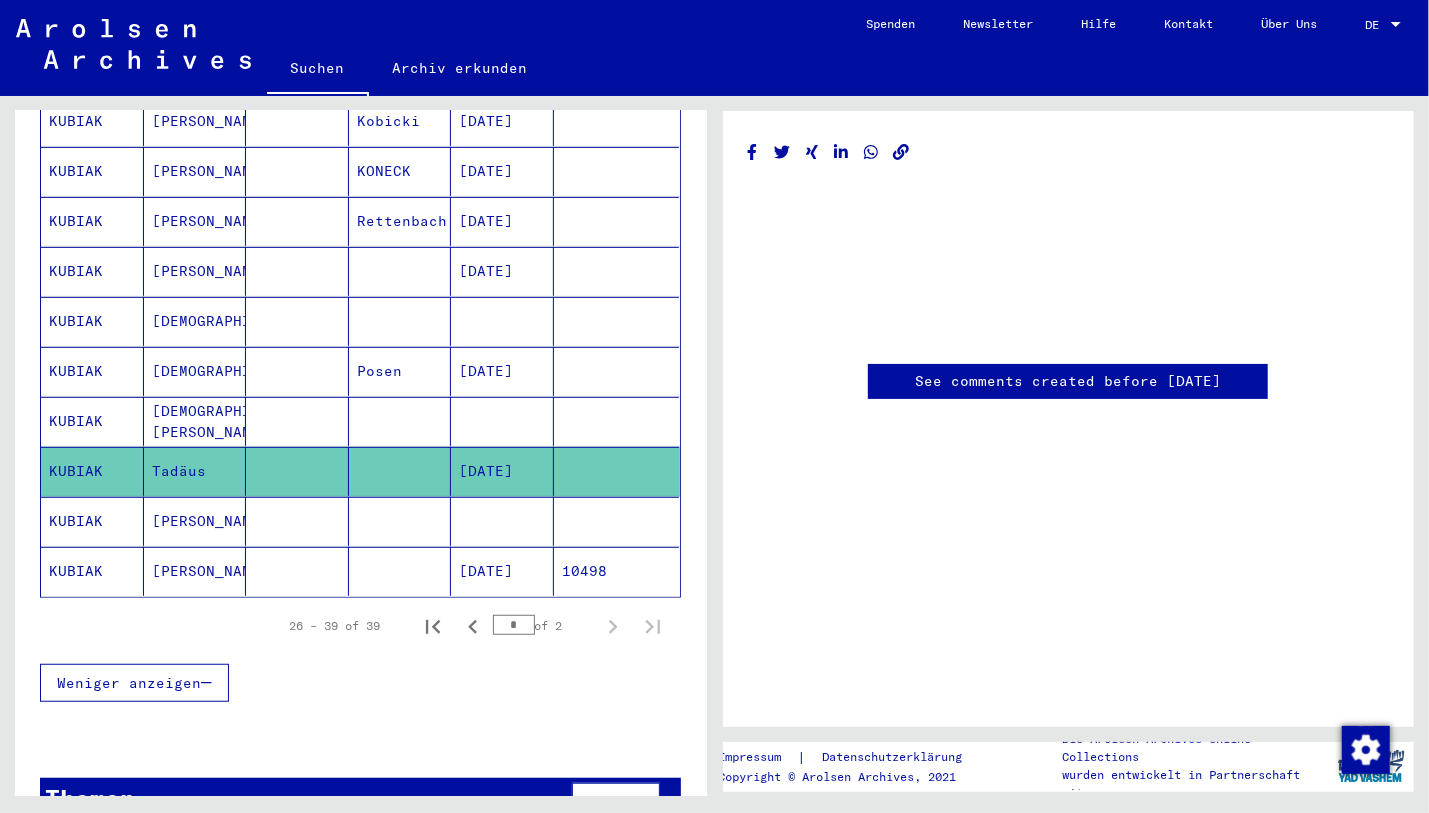 click on "[DEMOGRAPHIC_DATA][PERSON_NAME]" at bounding box center [195, 471] 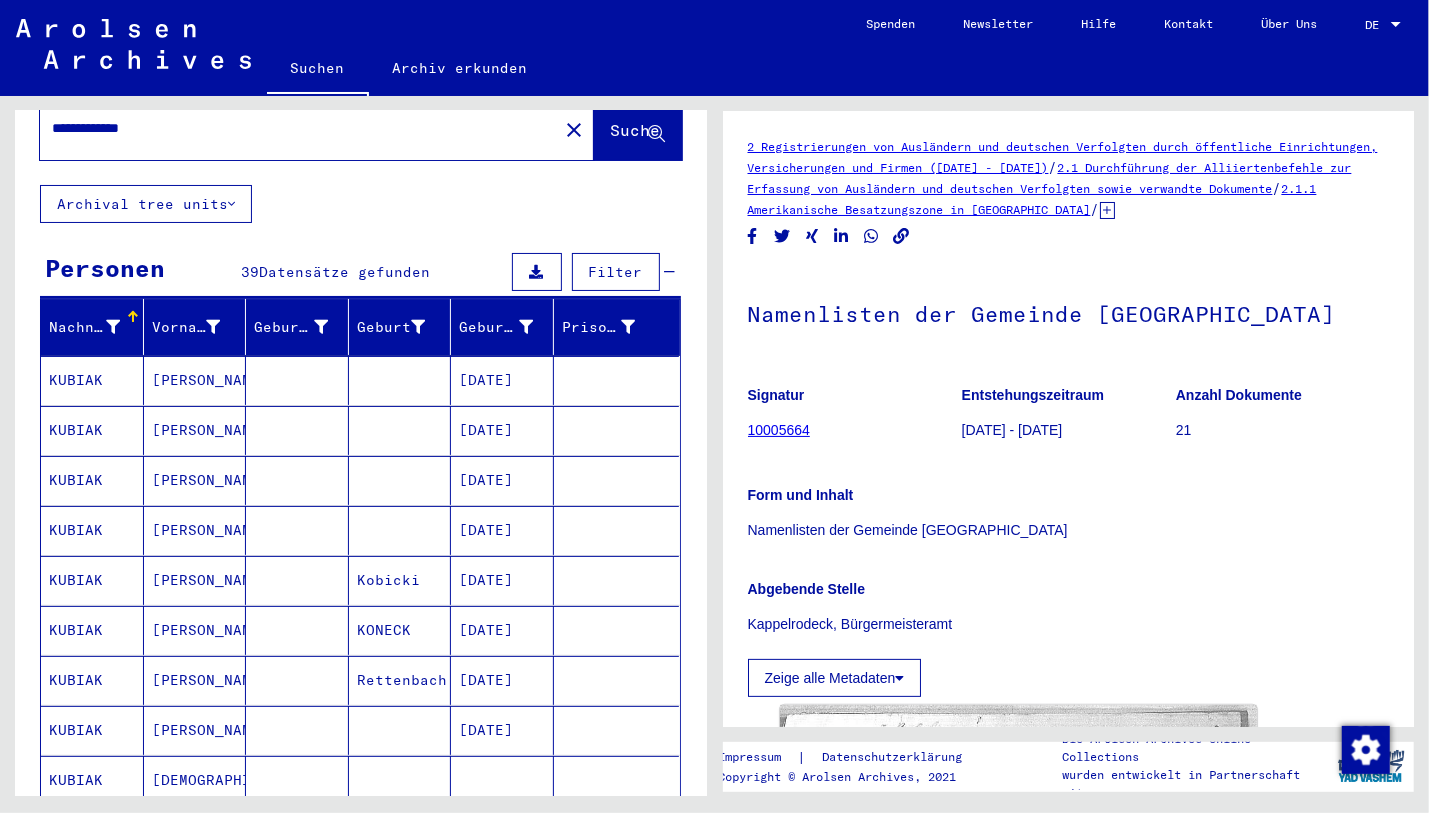 scroll, scrollTop: 0, scrollLeft: 0, axis: both 